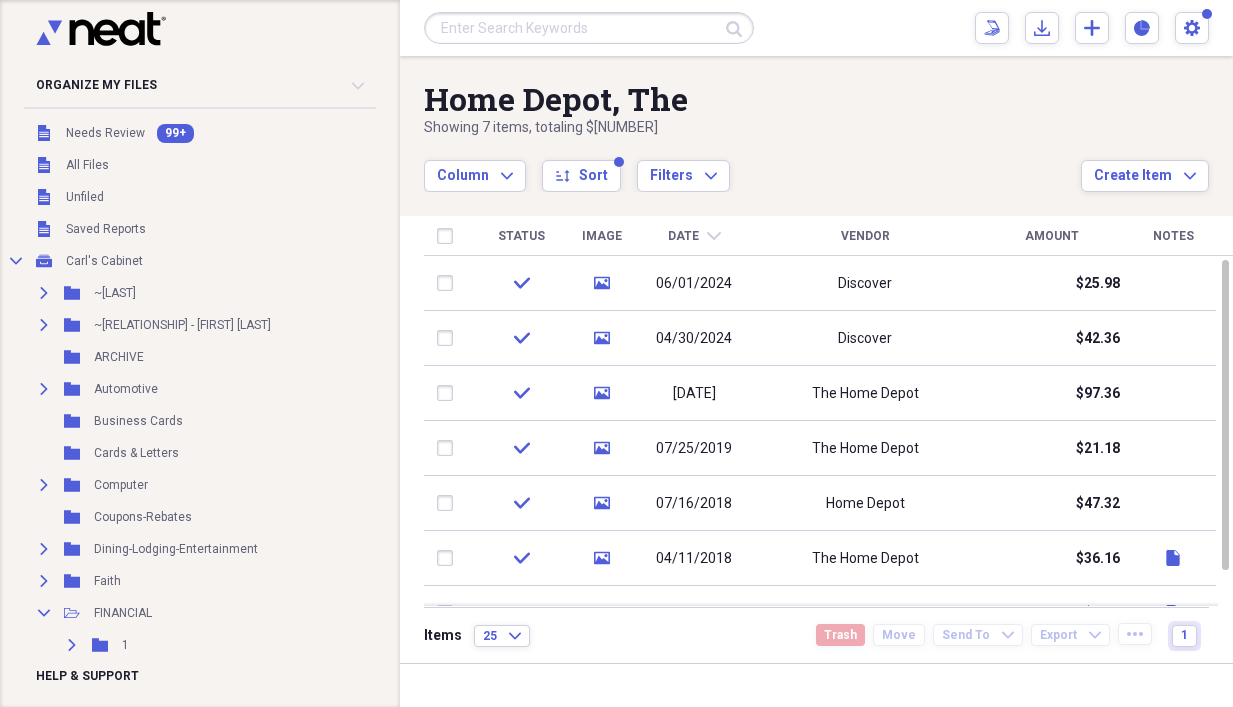 scroll, scrollTop: 0, scrollLeft: 0, axis: both 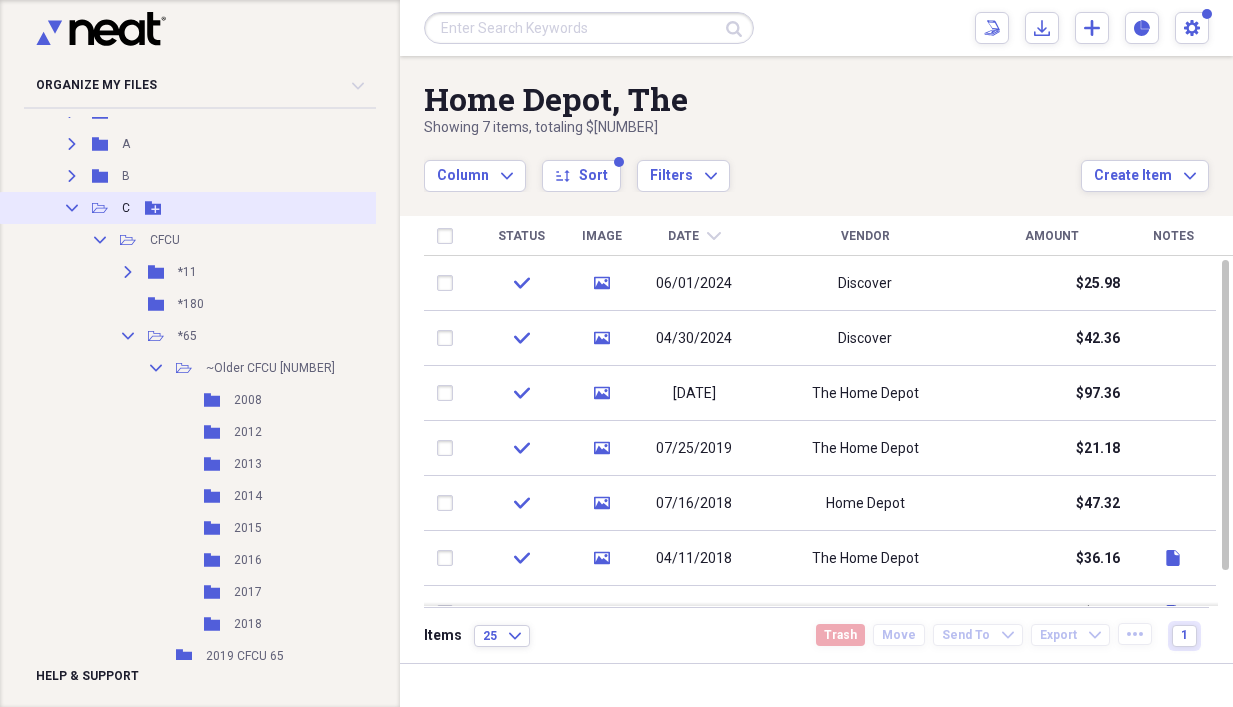 click on "Collapse" 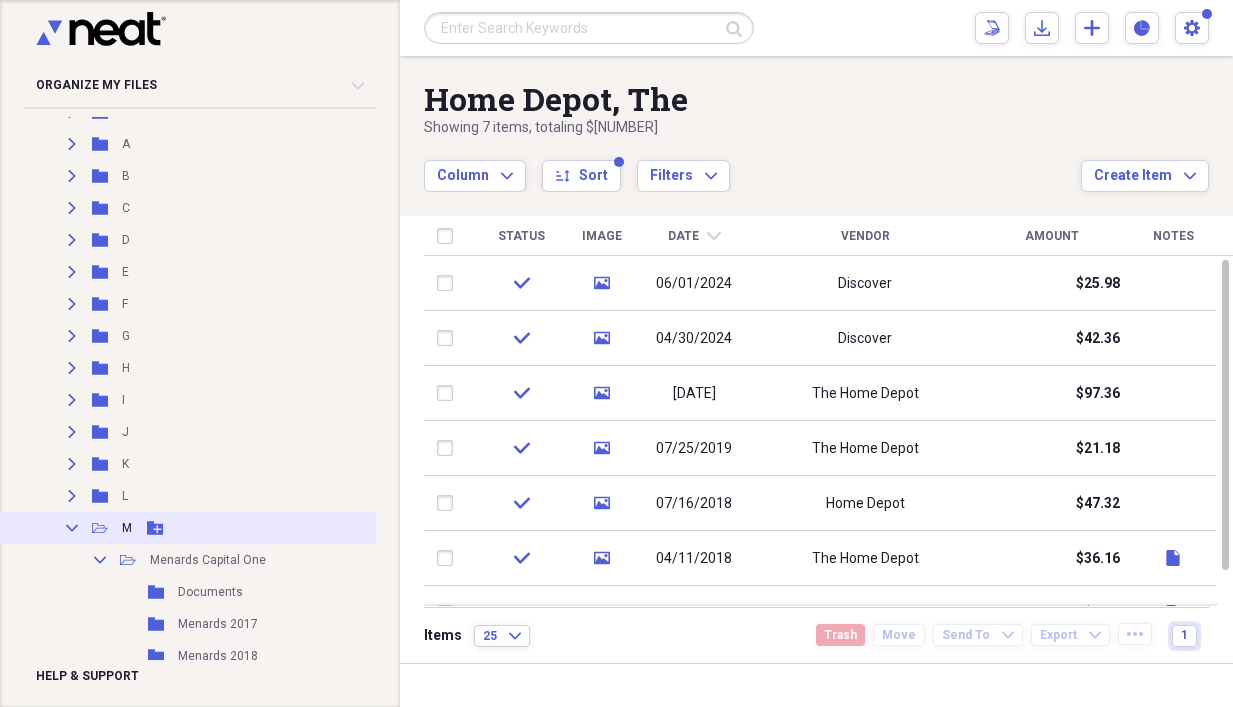 click 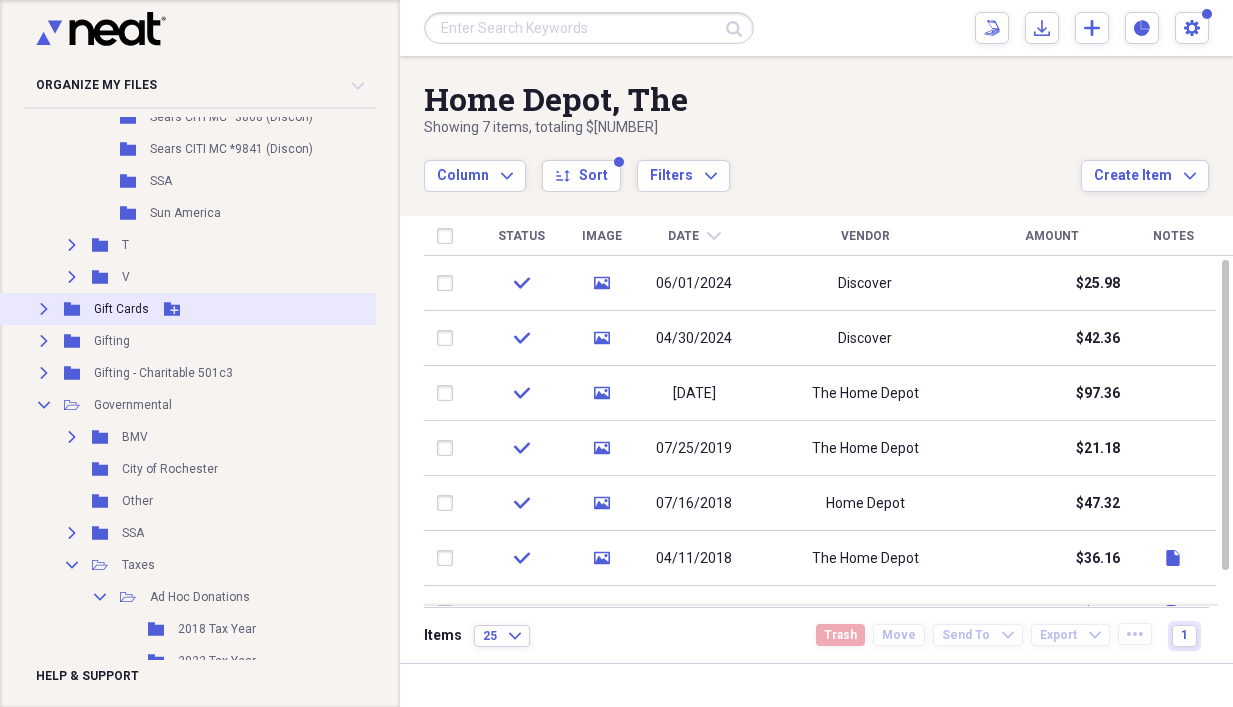 scroll, scrollTop: 1066, scrollLeft: 0, axis: vertical 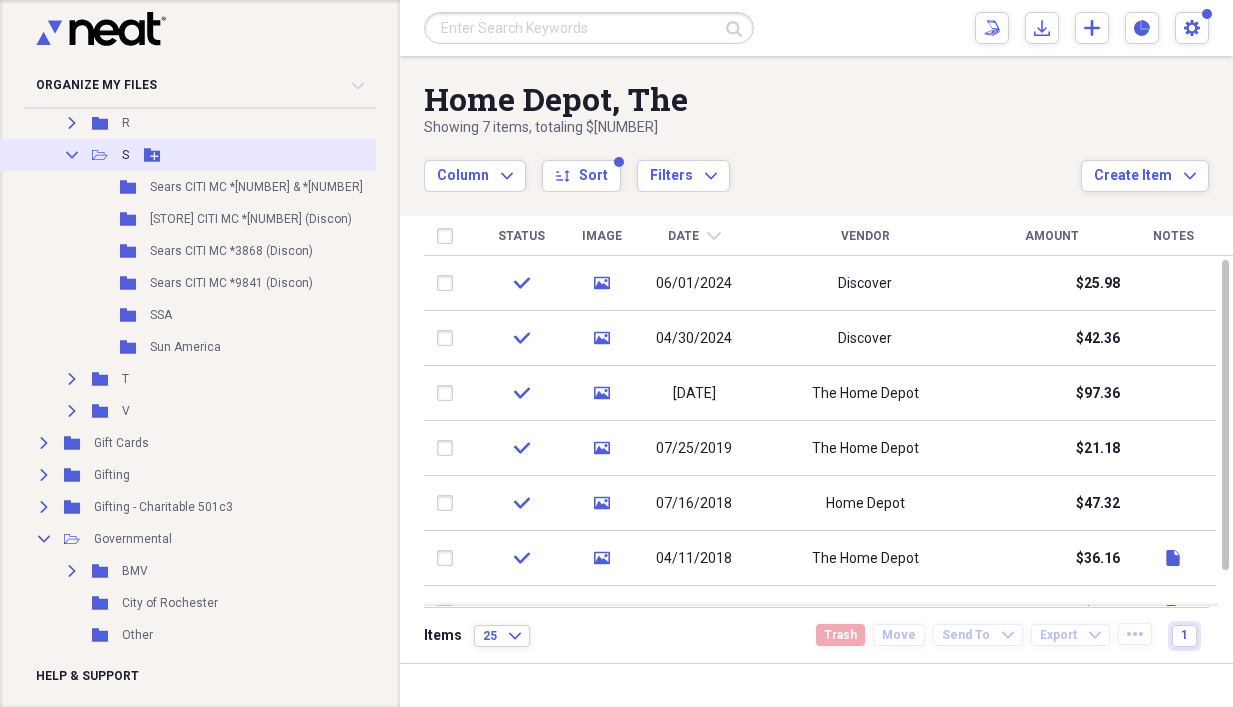 click on "Collapse" 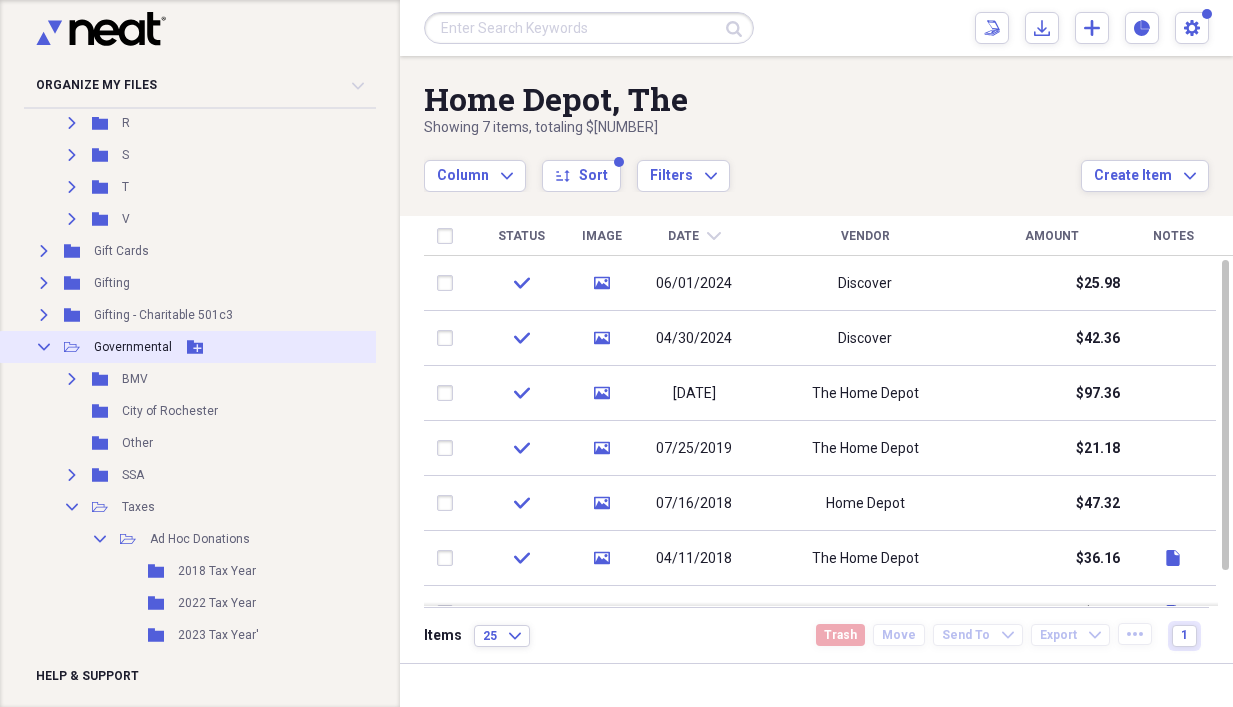 click on "Collapse" 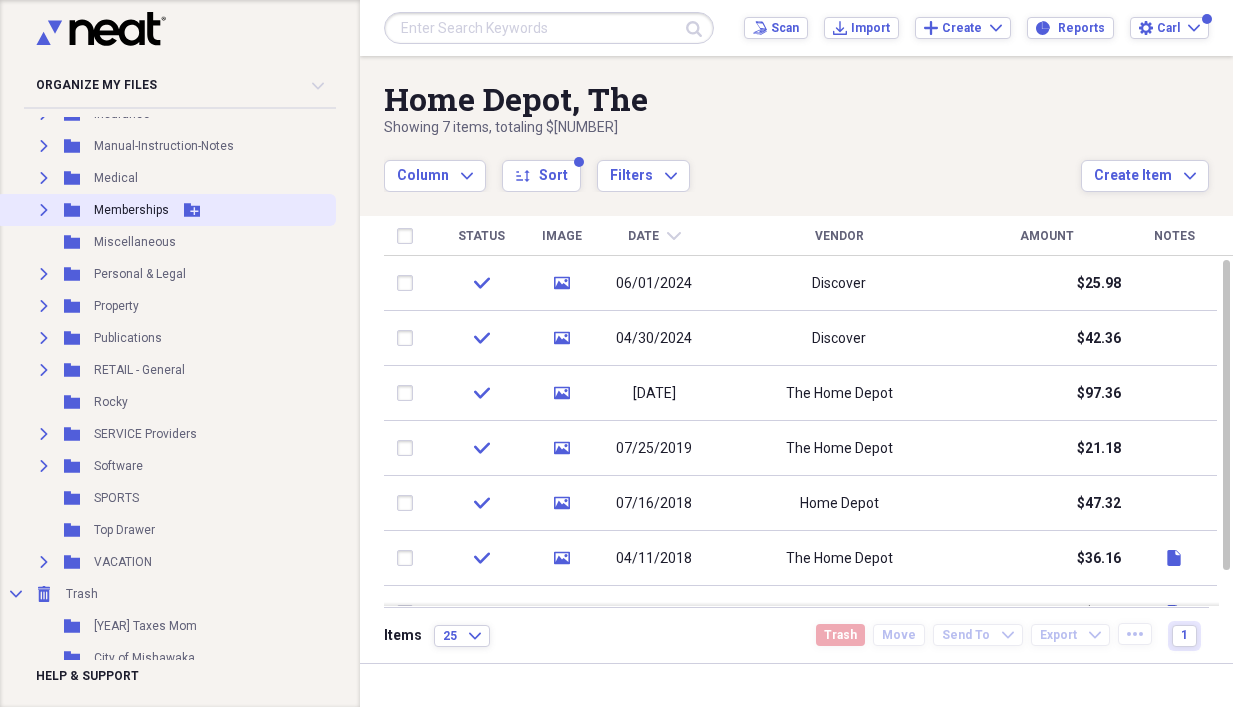 scroll, scrollTop: 1466, scrollLeft: 0, axis: vertical 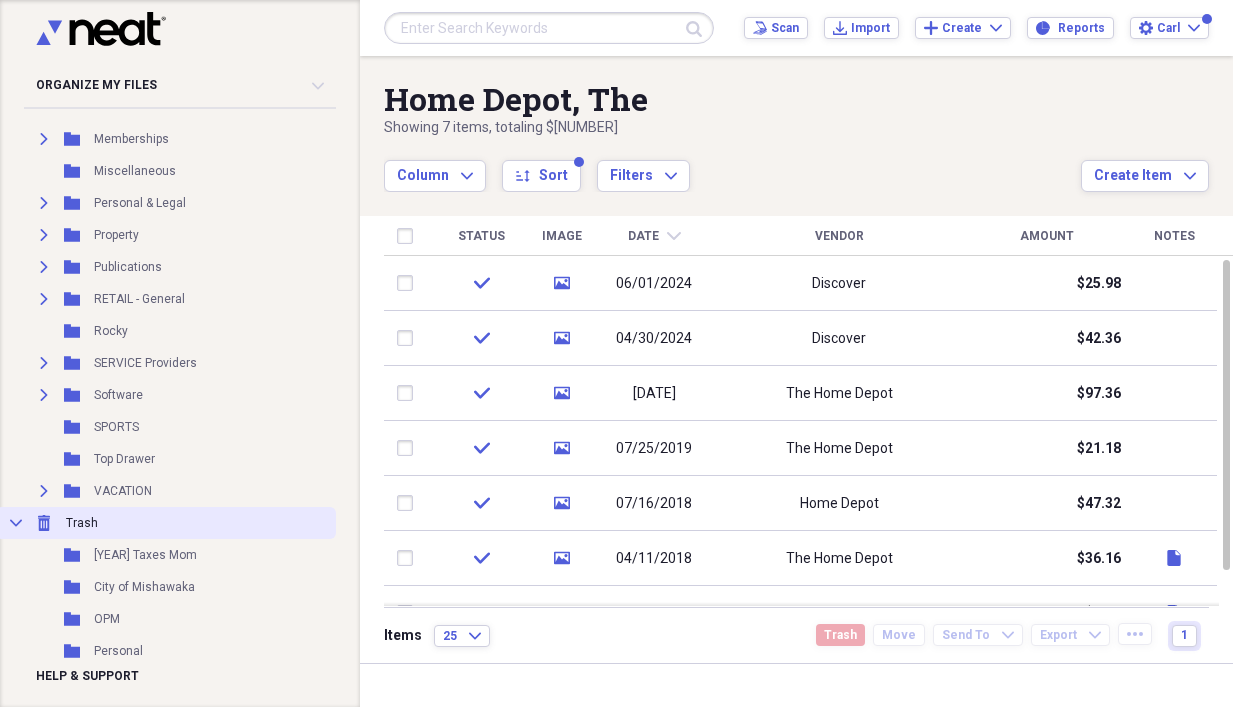 click on "Collapse" 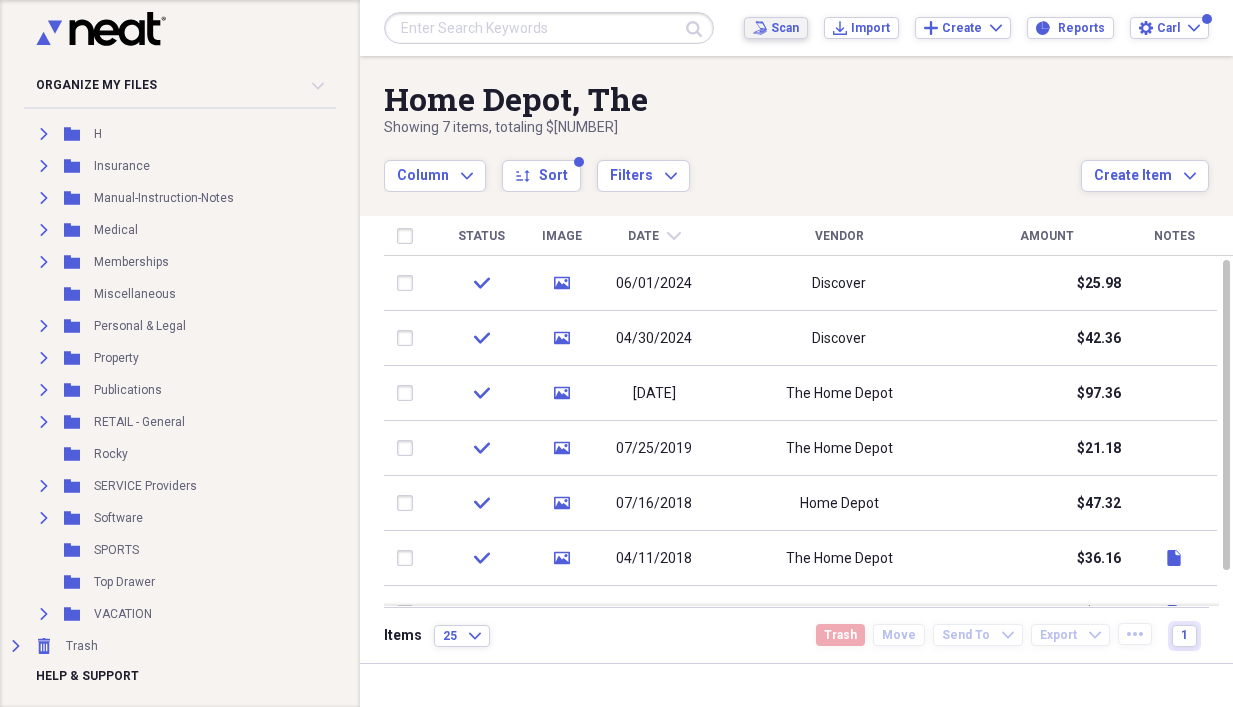 click on "Scan" at bounding box center [785, 28] 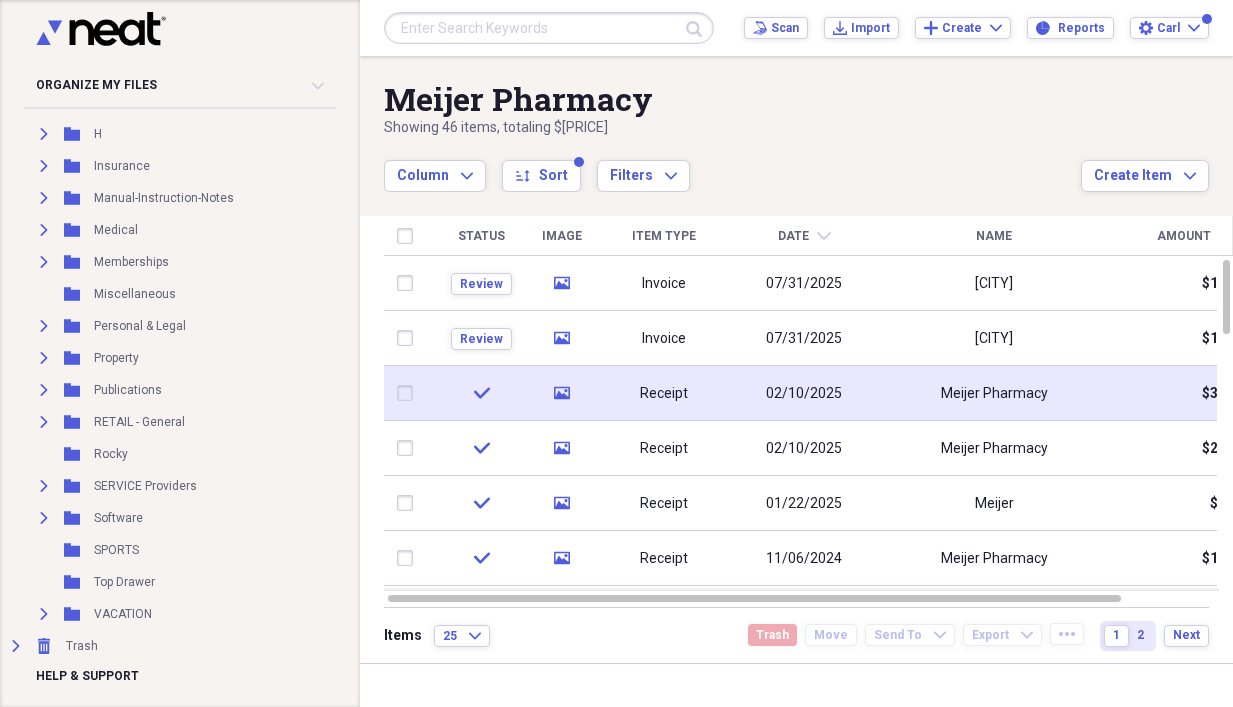 click on "Receipt" at bounding box center (664, 393) 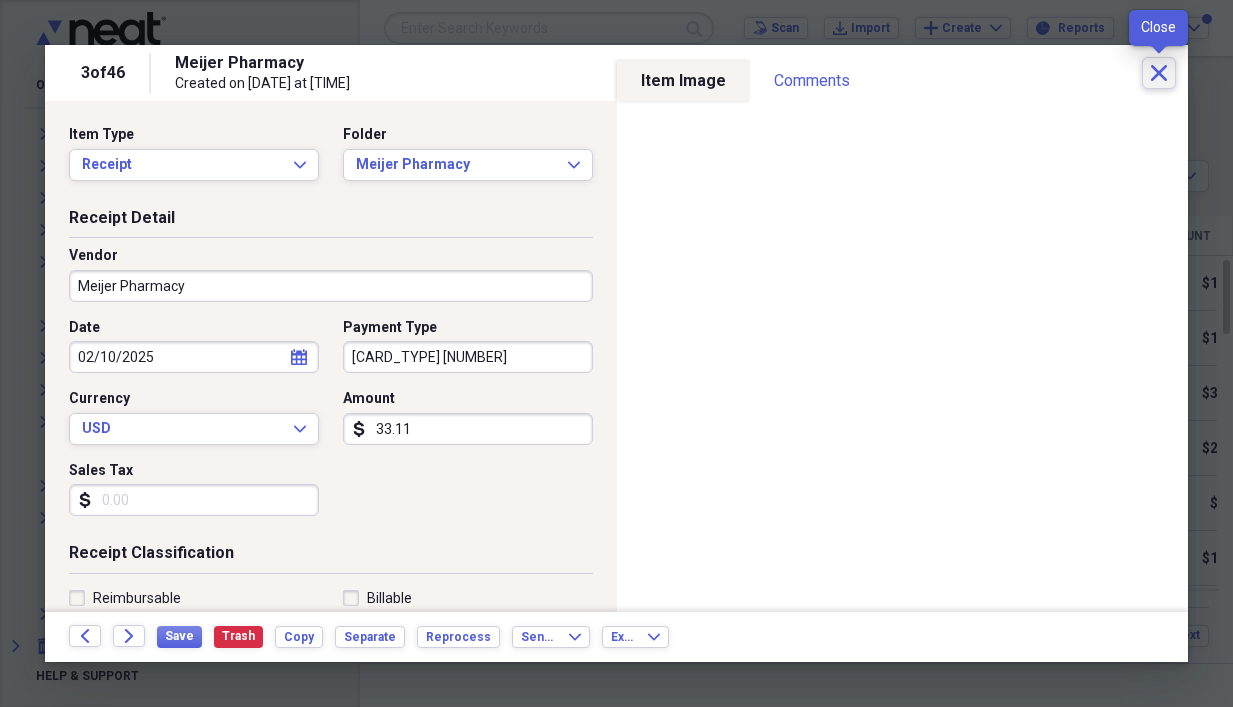 click on "Close" 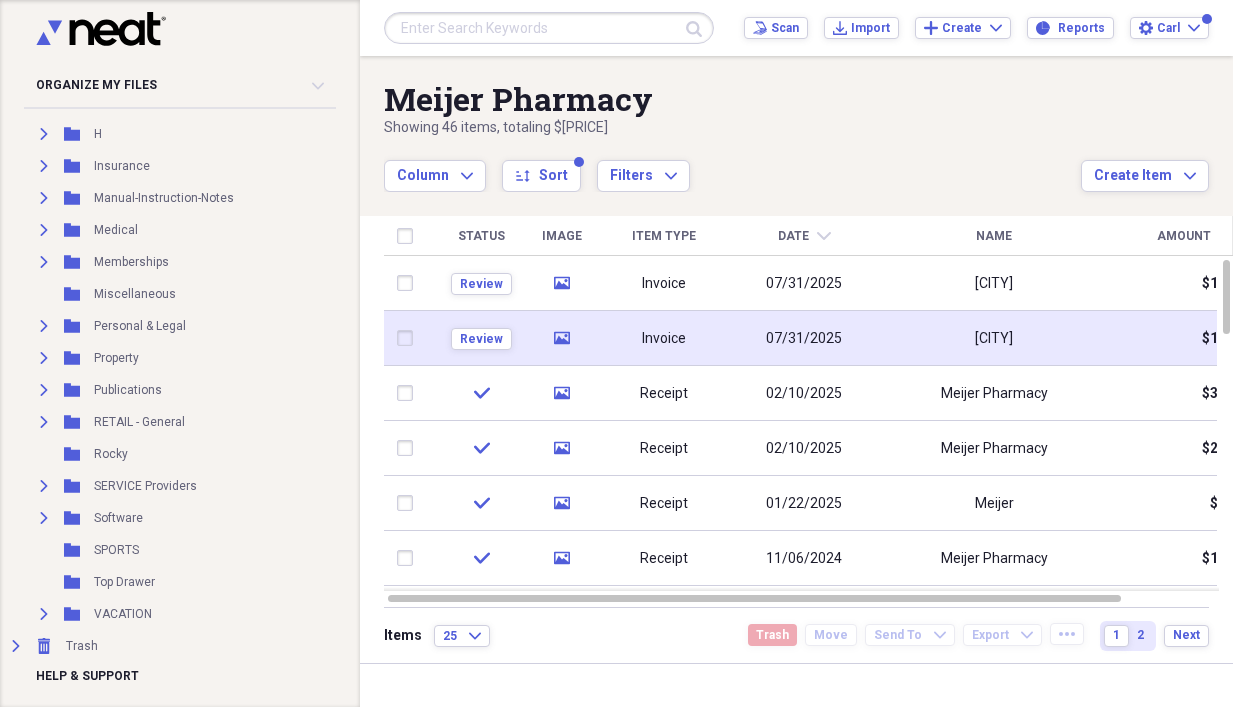 click on "Invoice" at bounding box center (664, 338) 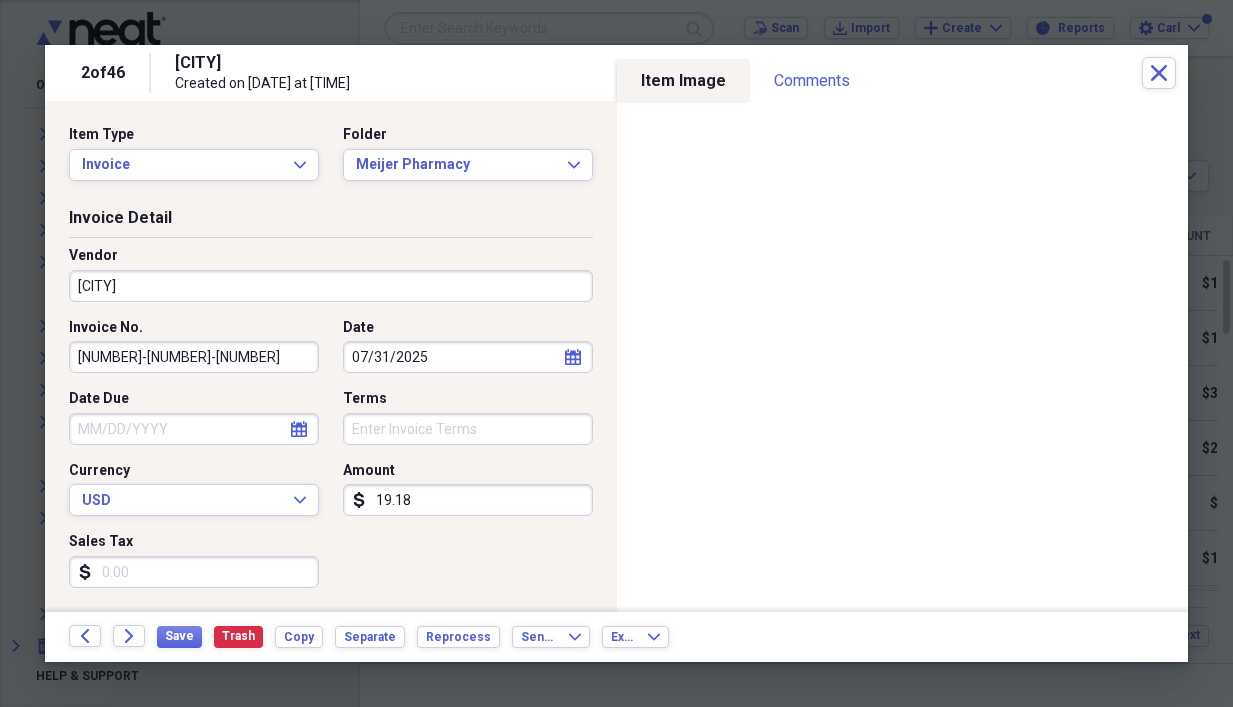 click on "[CITY]" at bounding box center (331, 286) 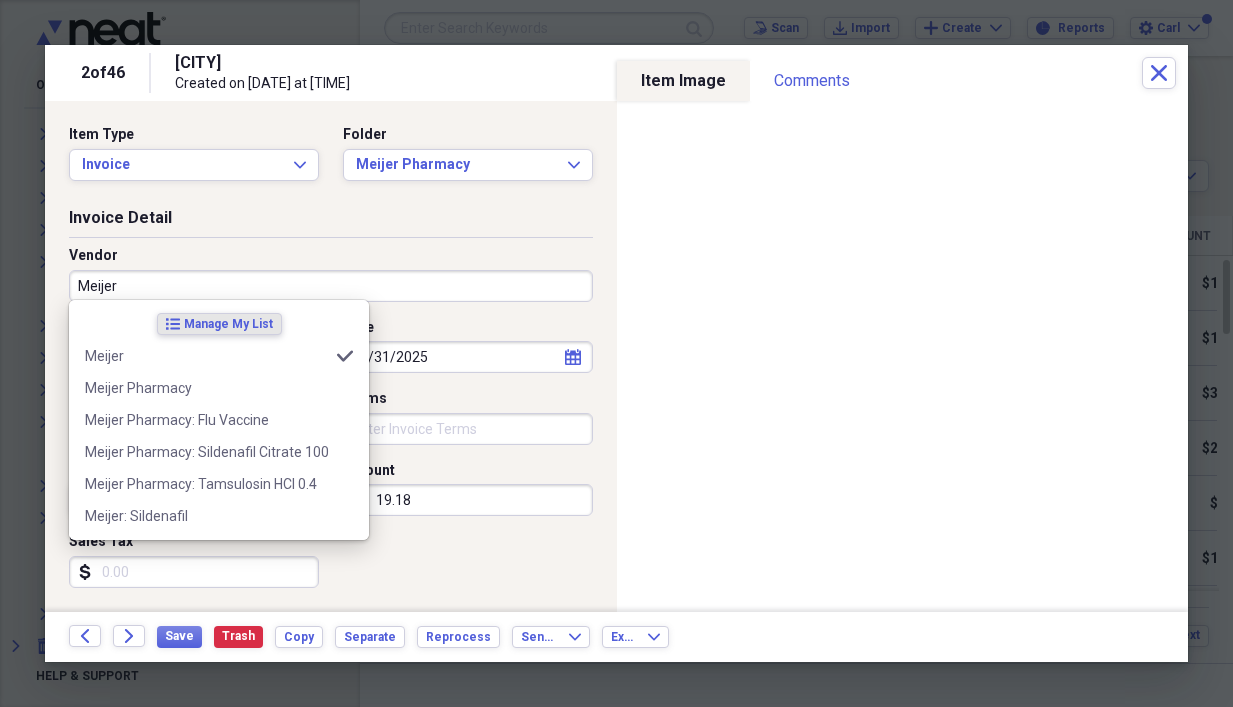 type on "Meijer" 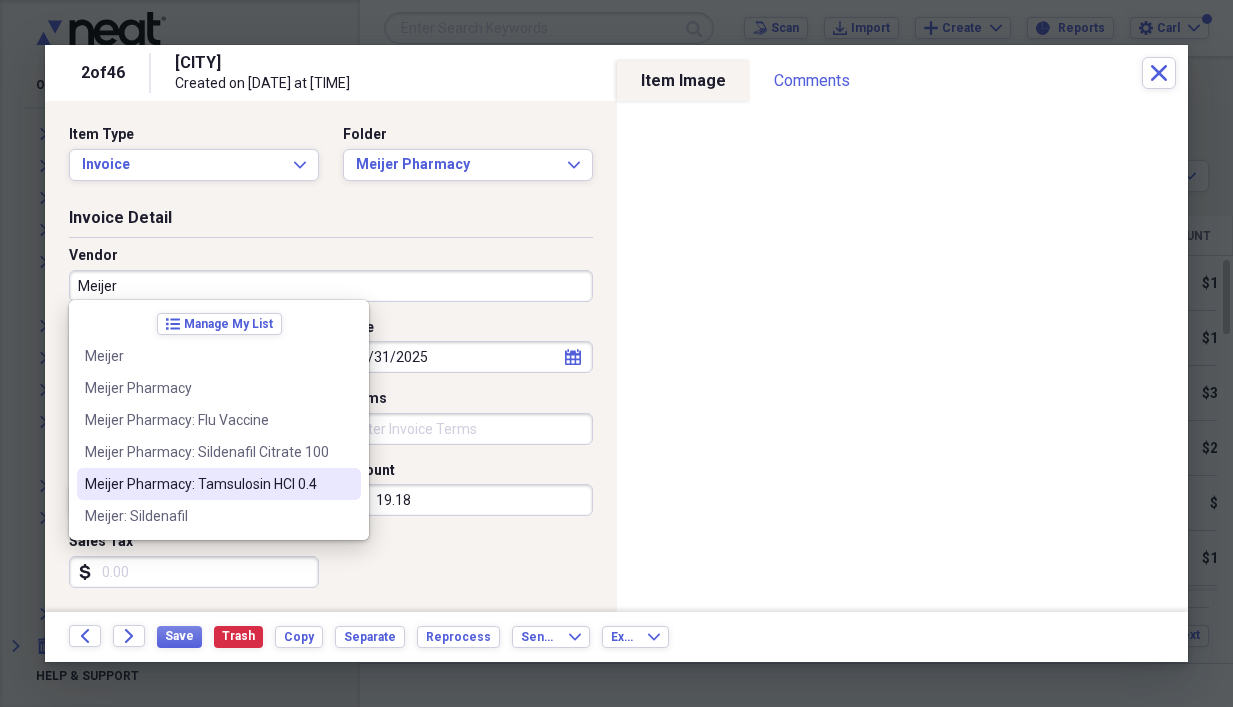 click on "Meijer Pharmacy: Tamsulosin HCI 0.4" at bounding box center [219, 484] 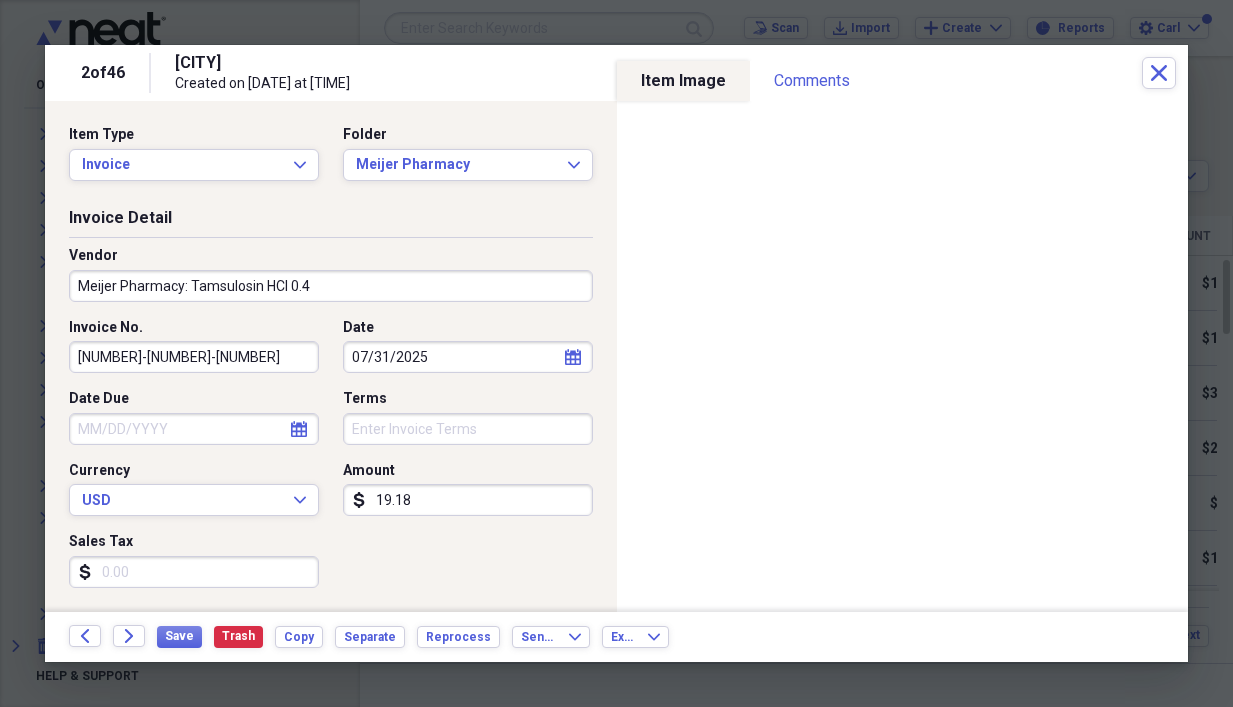 type on "General Retail" 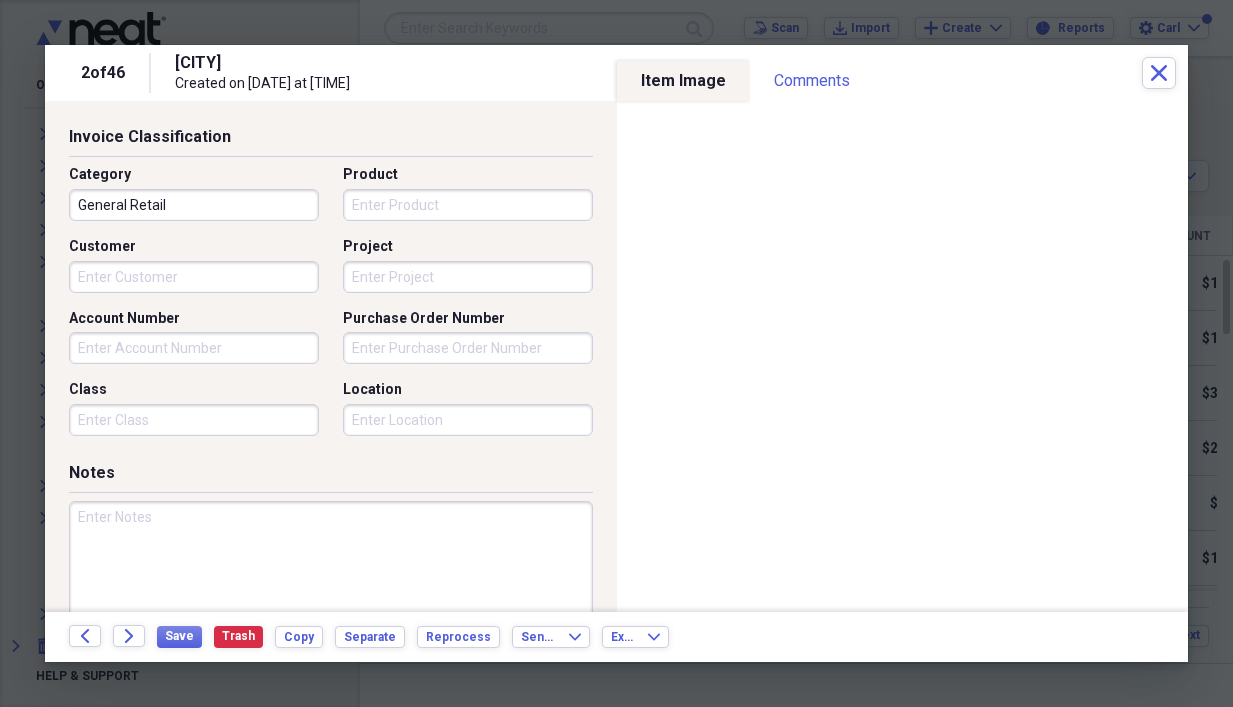 scroll, scrollTop: 533, scrollLeft: 0, axis: vertical 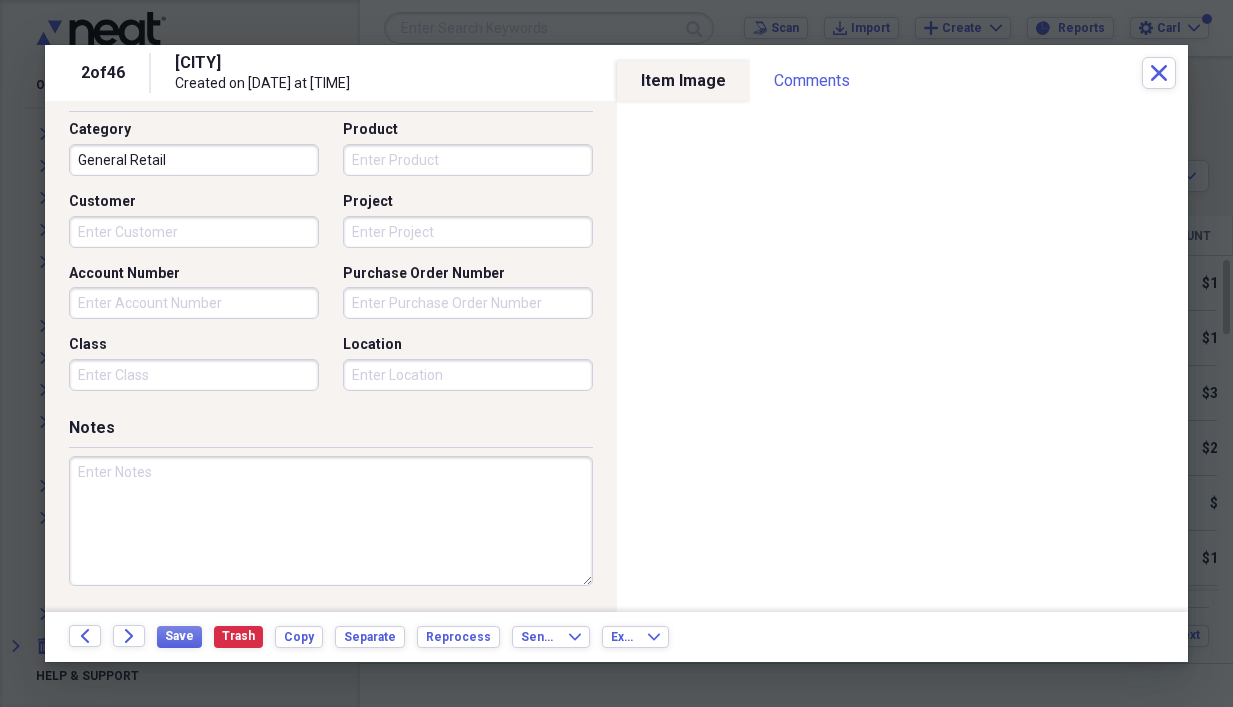 click at bounding box center (331, 521) 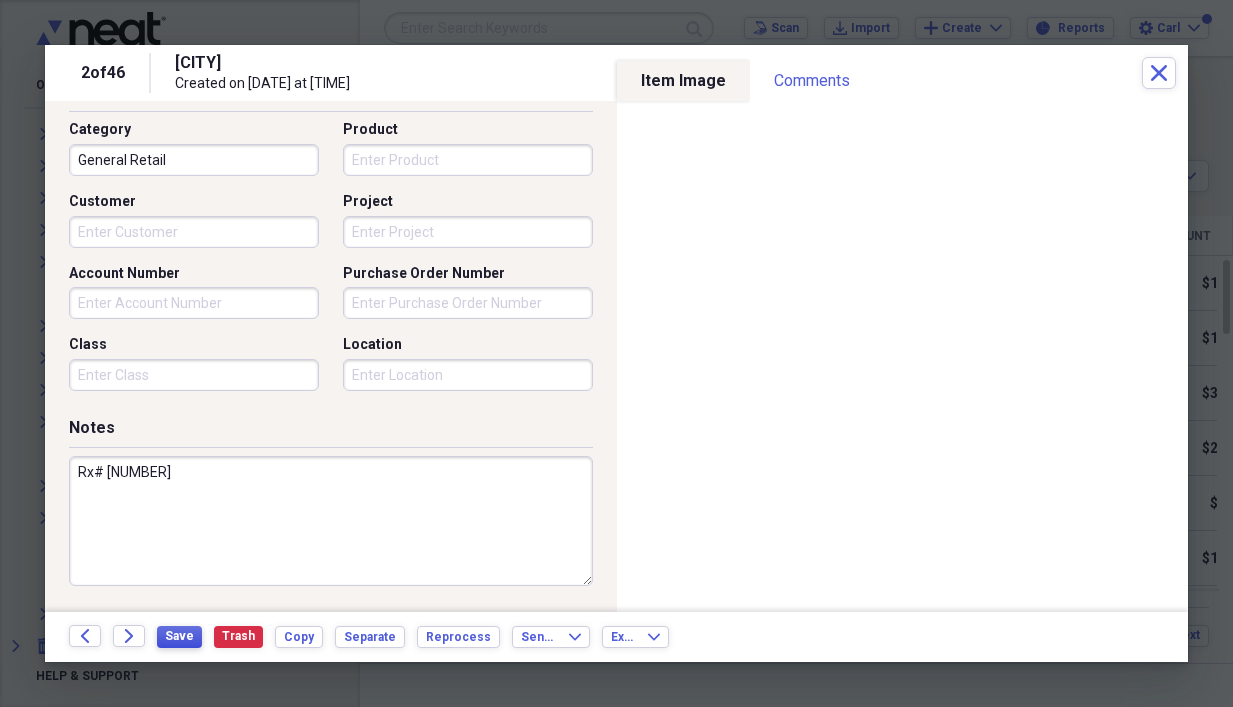 type on "Rx# [NUMBER]" 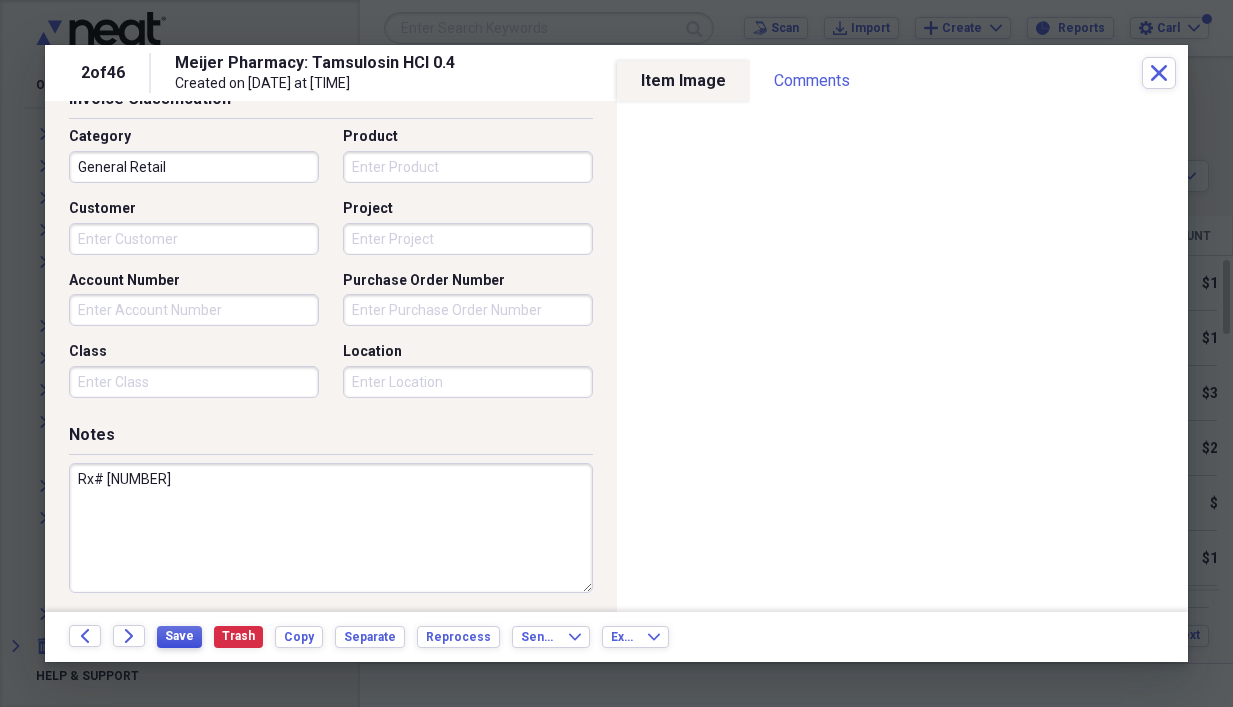 scroll, scrollTop: 533, scrollLeft: 0, axis: vertical 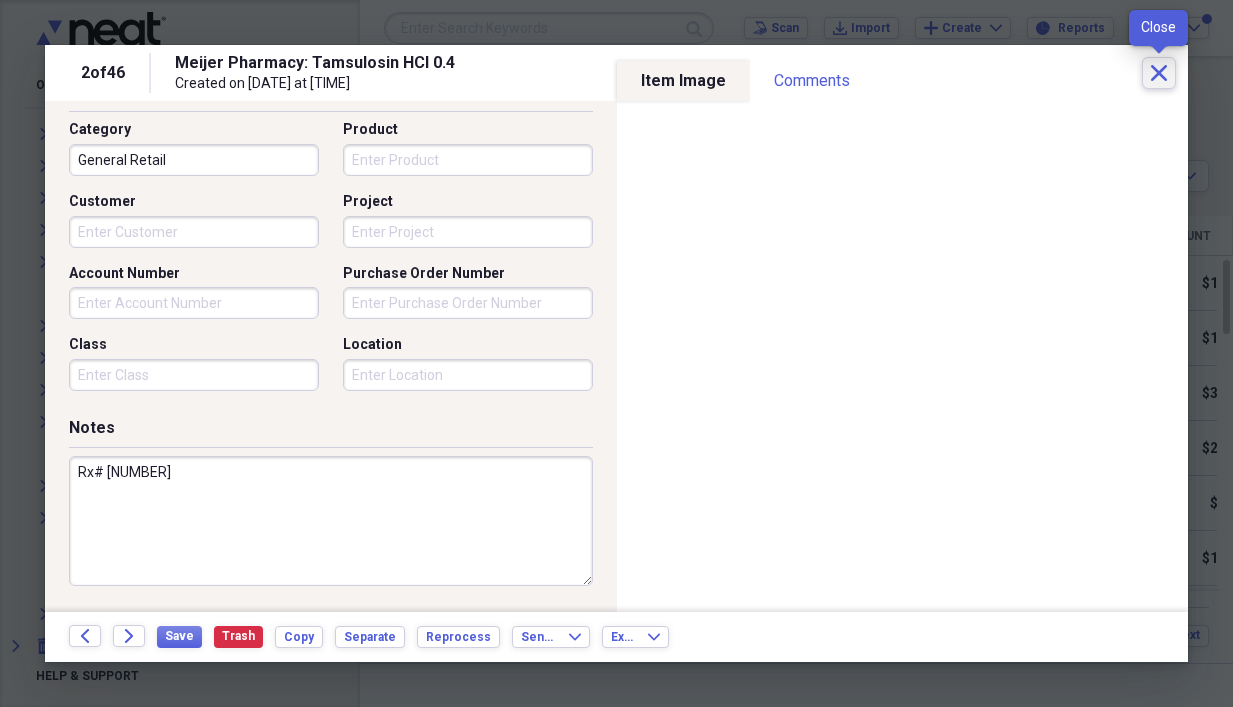 click on "Close" 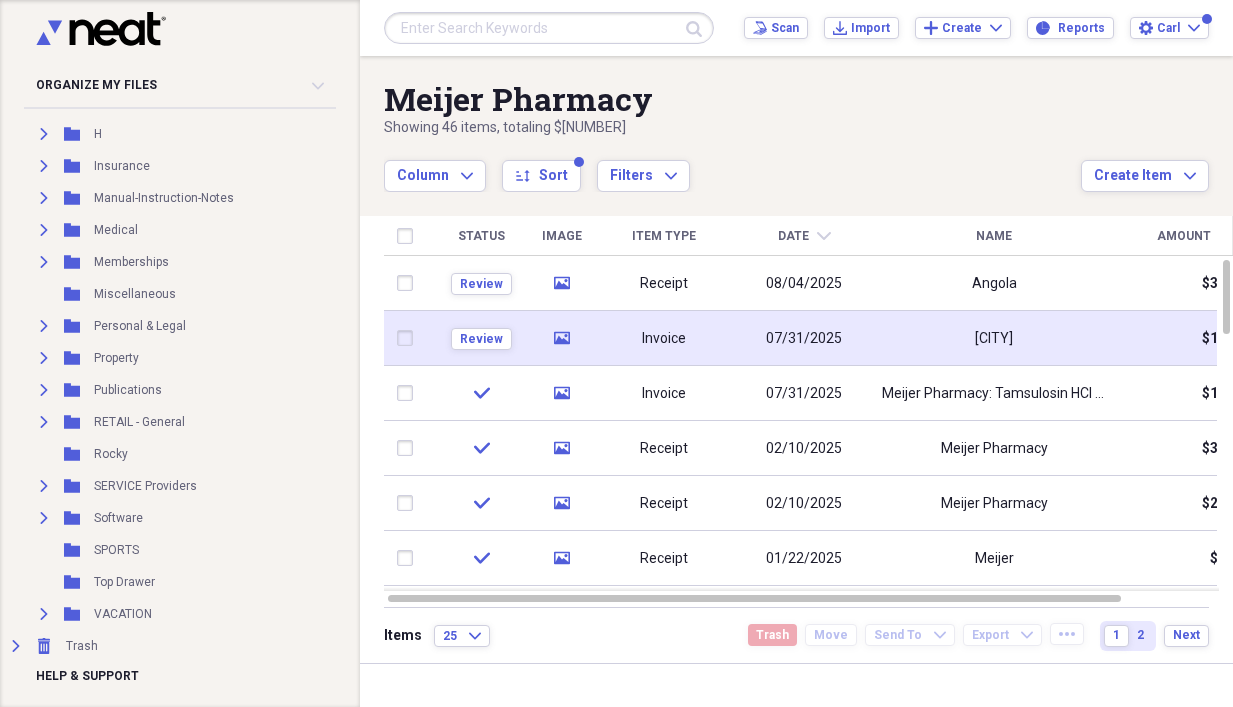 click on "Invoice" at bounding box center [664, 338] 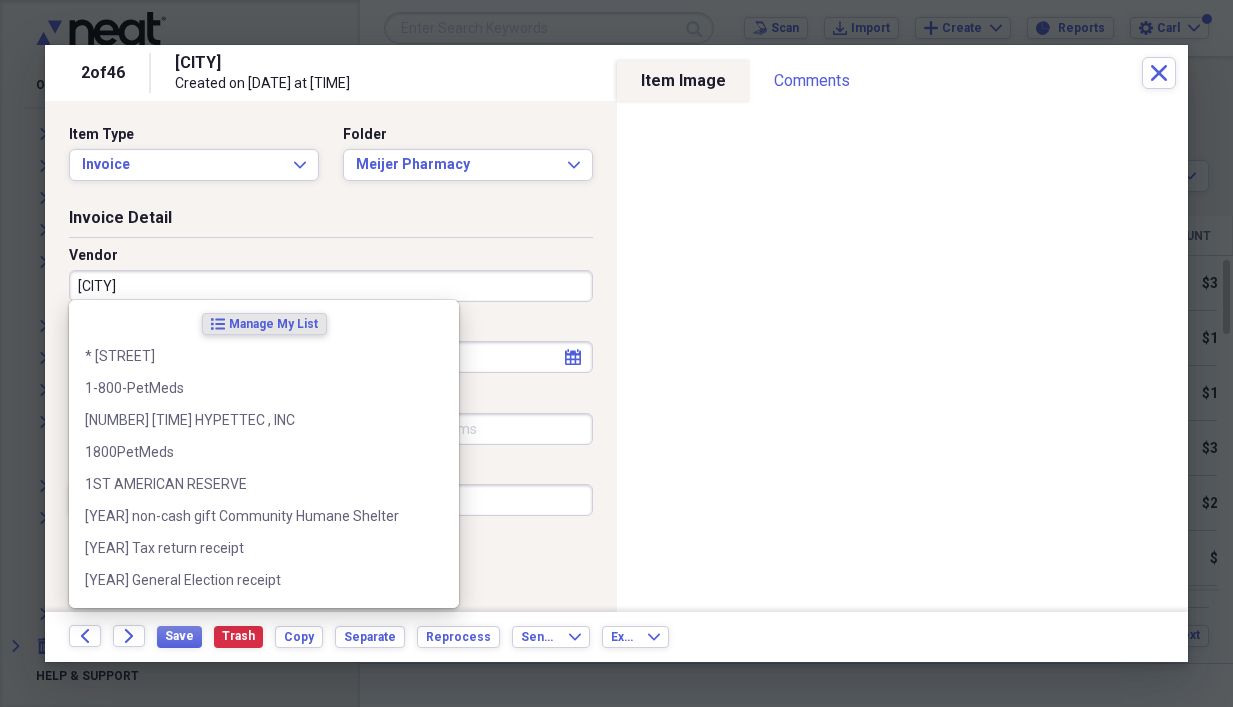 click on "[CITY]" at bounding box center [331, 286] 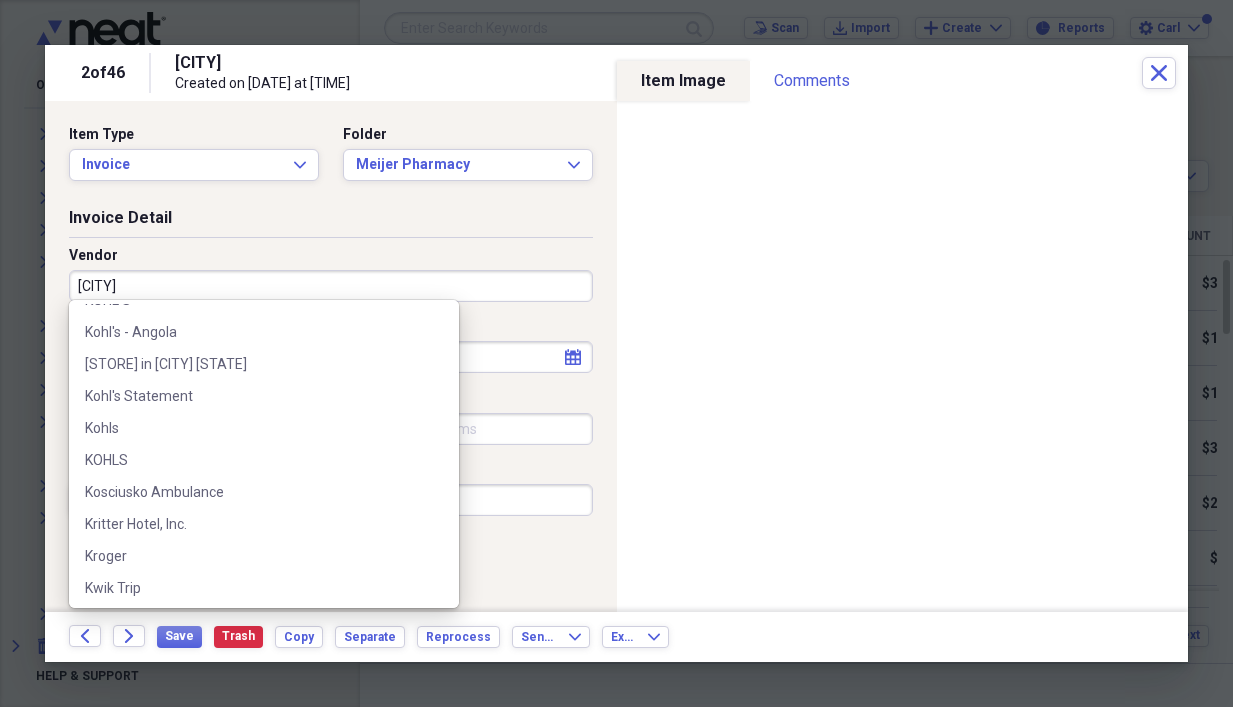 scroll, scrollTop: 20007, scrollLeft: 0, axis: vertical 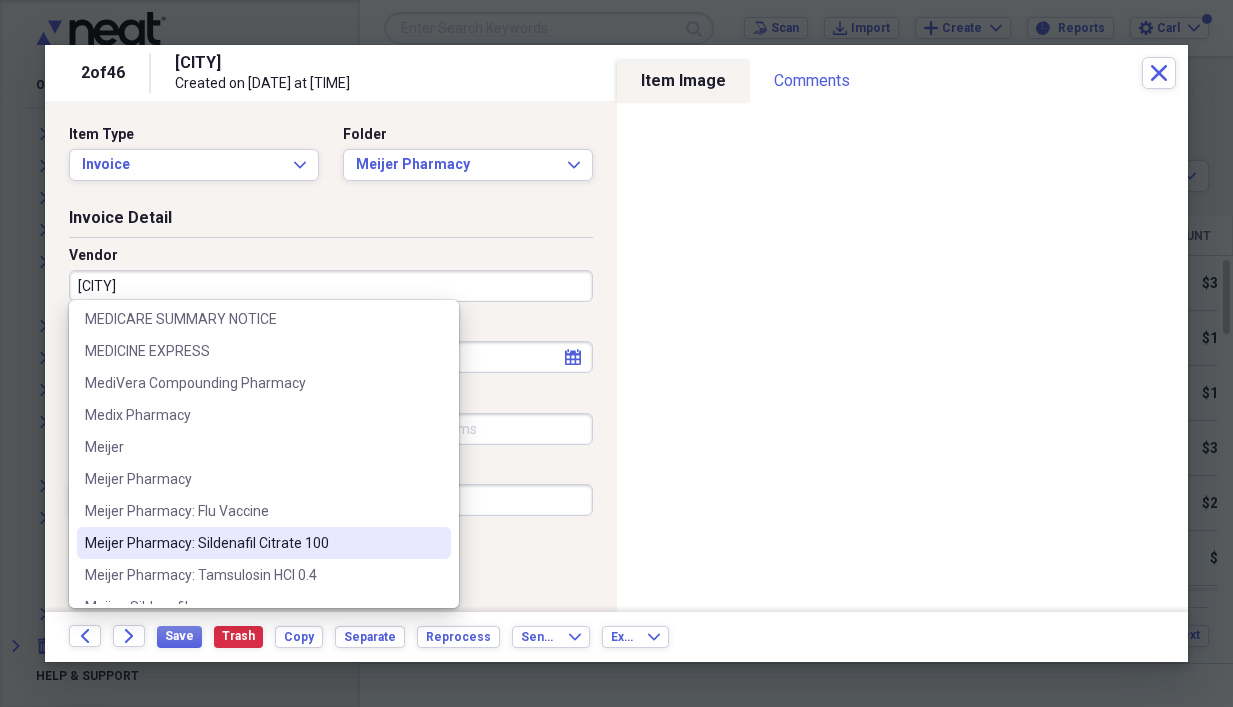 drag, startPoint x: 276, startPoint y: 543, endPoint x: 527, endPoint y: 555, distance: 251.28668 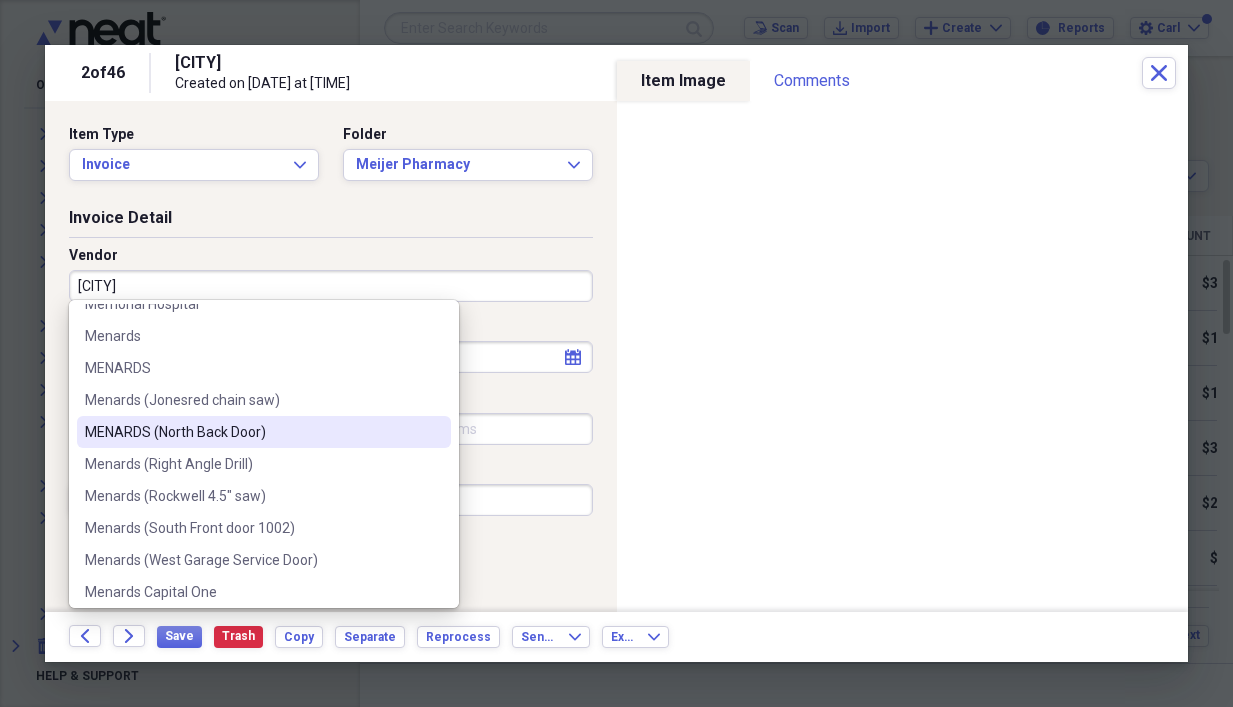 scroll, scrollTop: 20937, scrollLeft: 0, axis: vertical 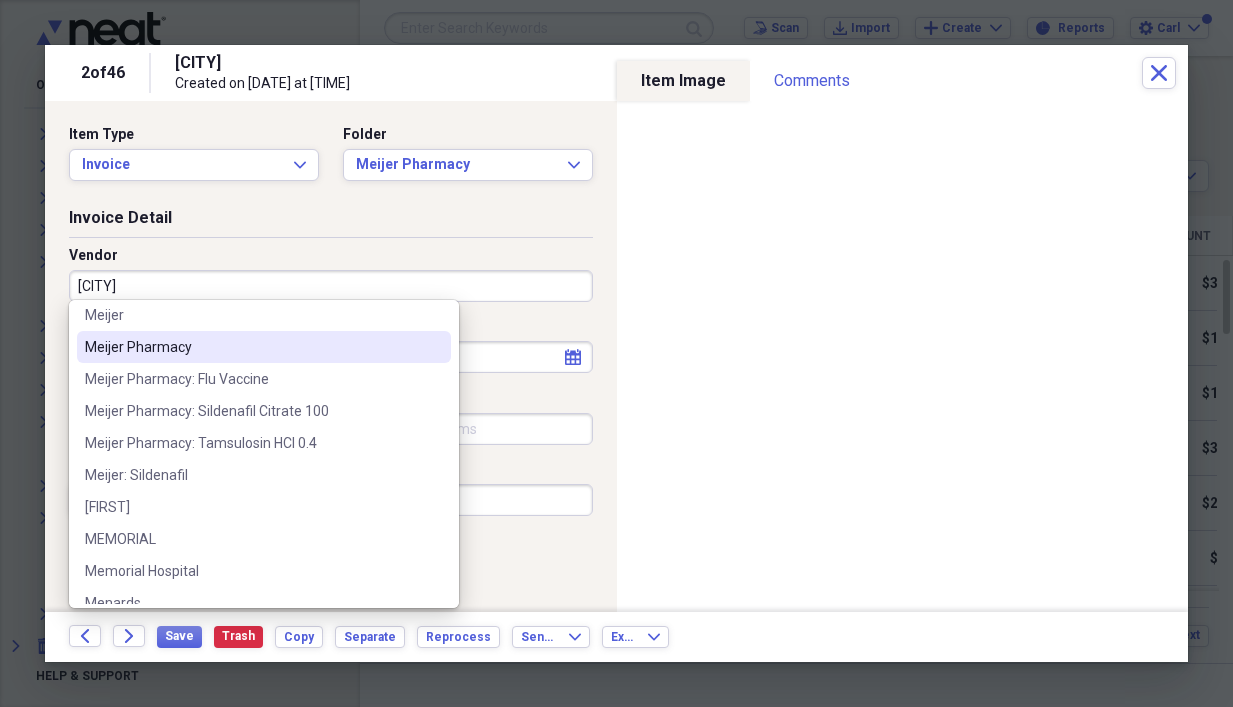 click on "Meijer Pharmacy" at bounding box center (252, 347) 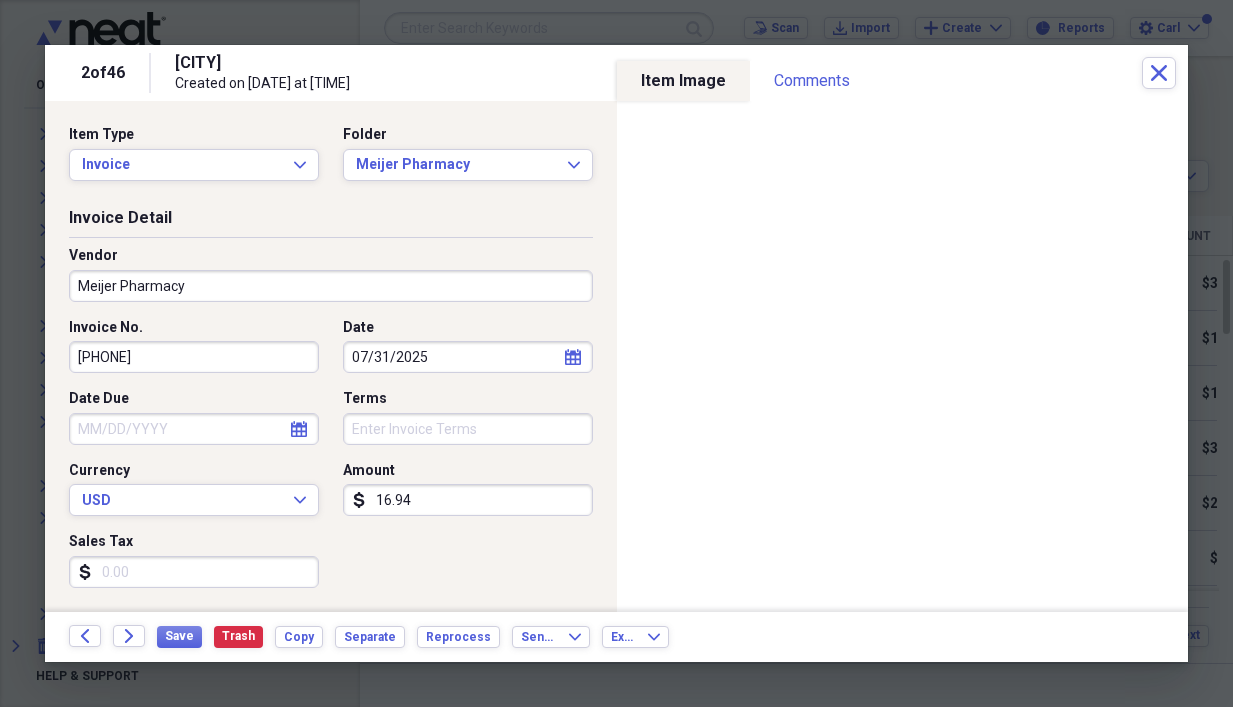 type on "Medical Rx" 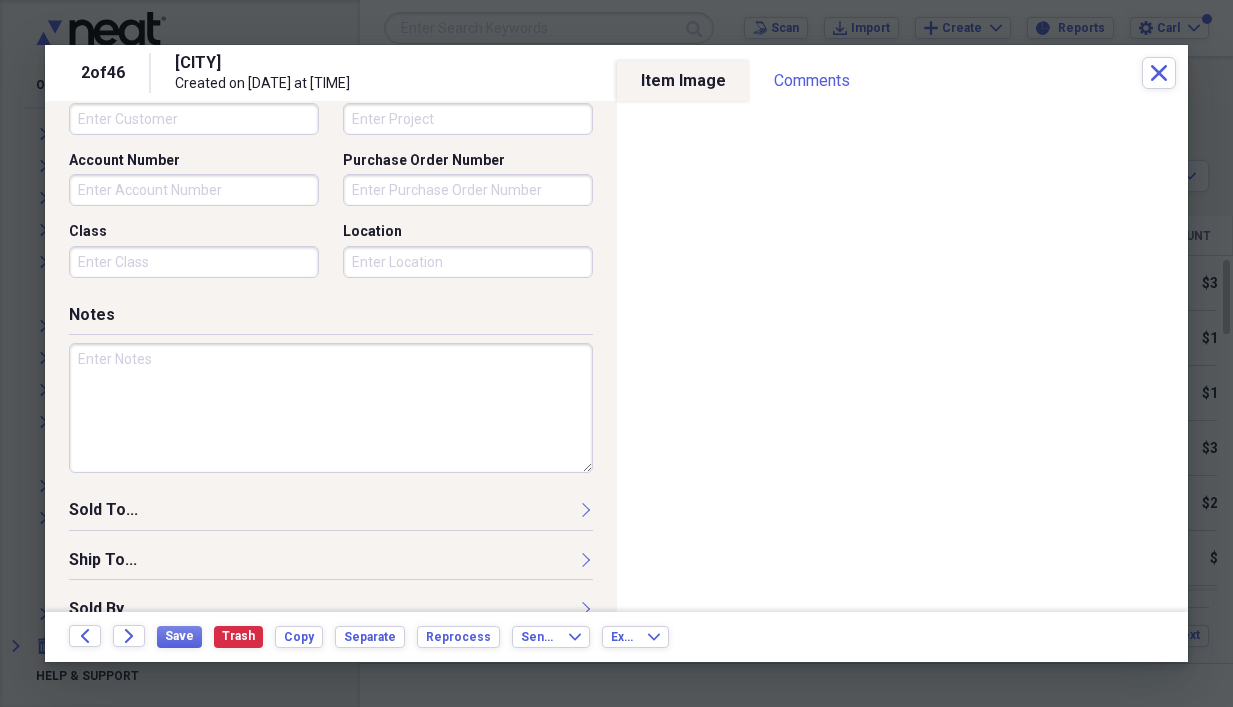 scroll, scrollTop: 666, scrollLeft: 0, axis: vertical 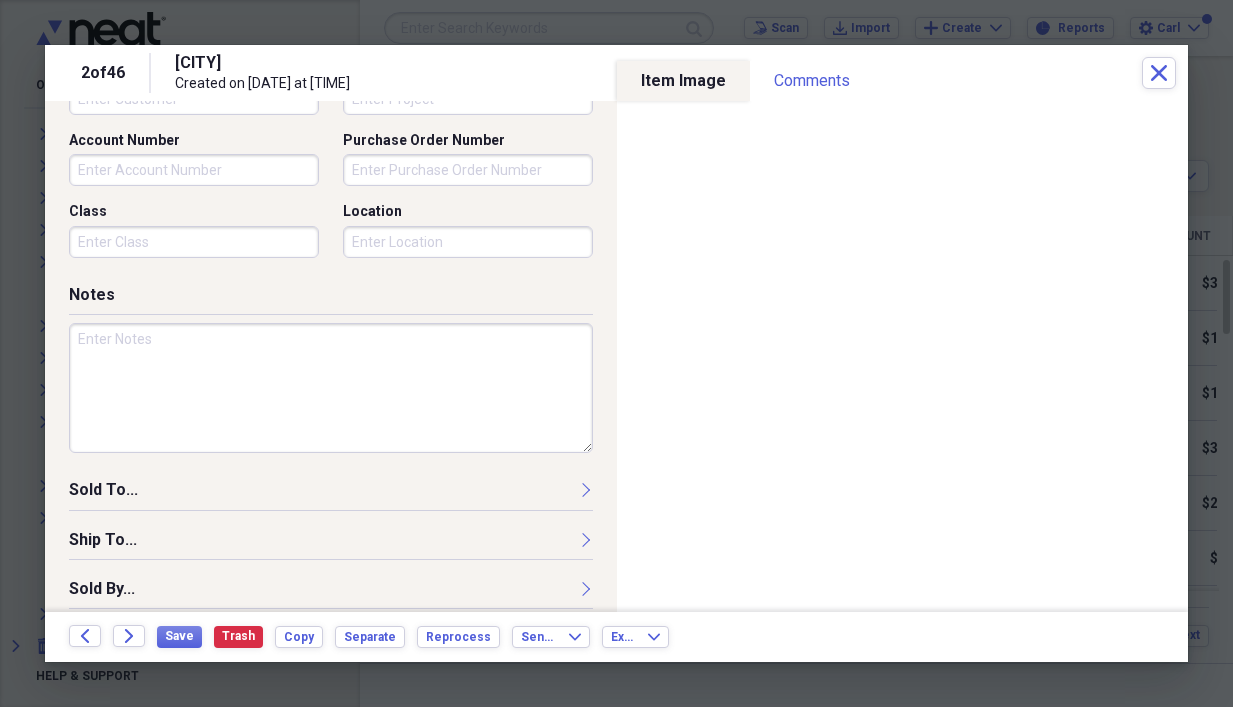 click at bounding box center (331, 388) 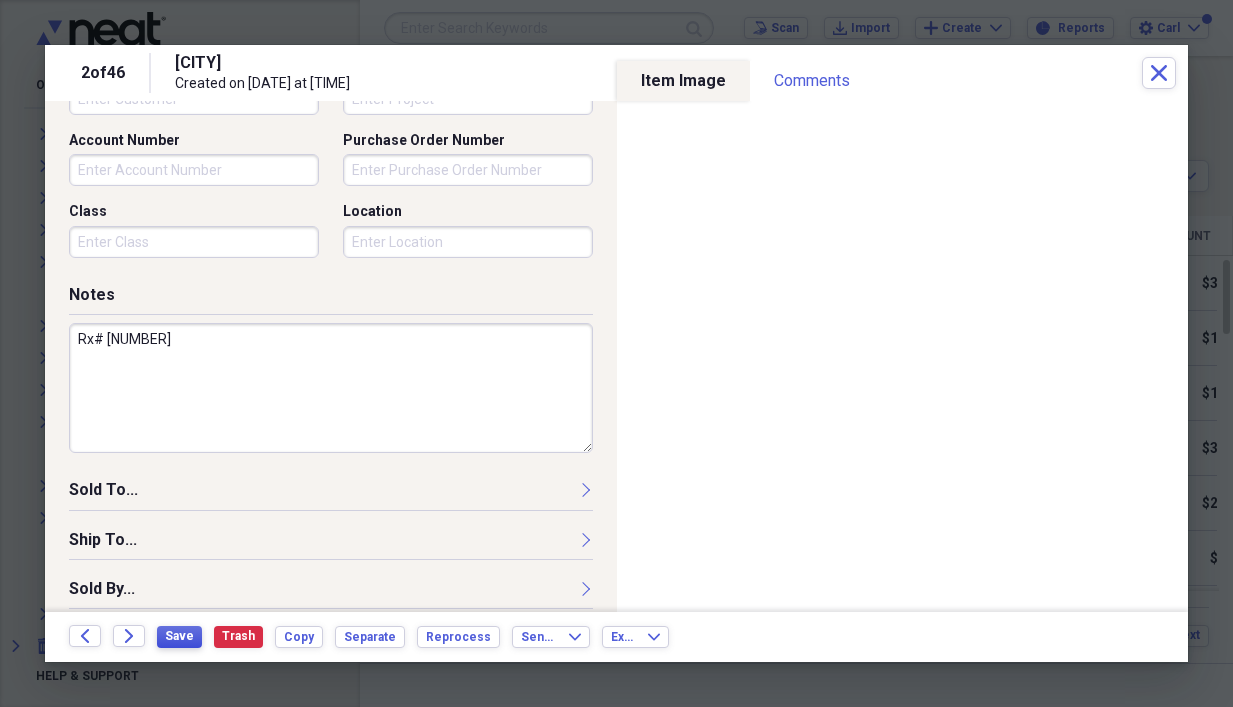 type on "Rx# [NUMBER]" 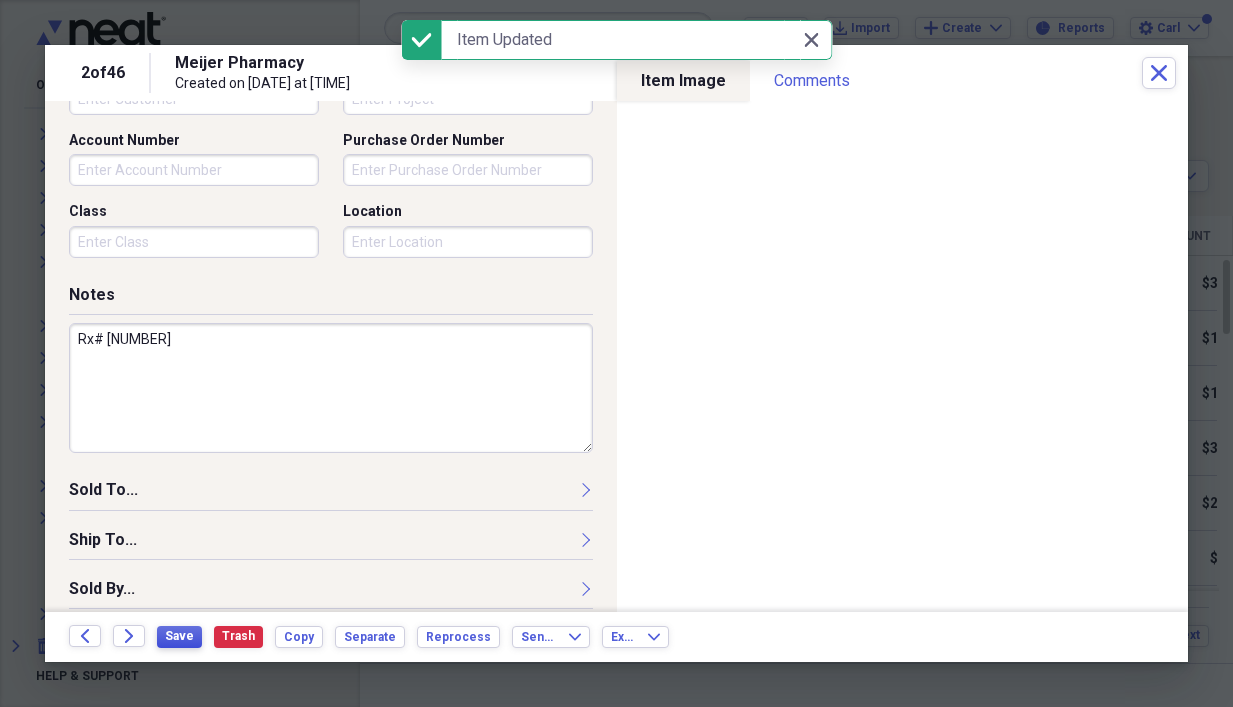 scroll, scrollTop: 0, scrollLeft: 0, axis: both 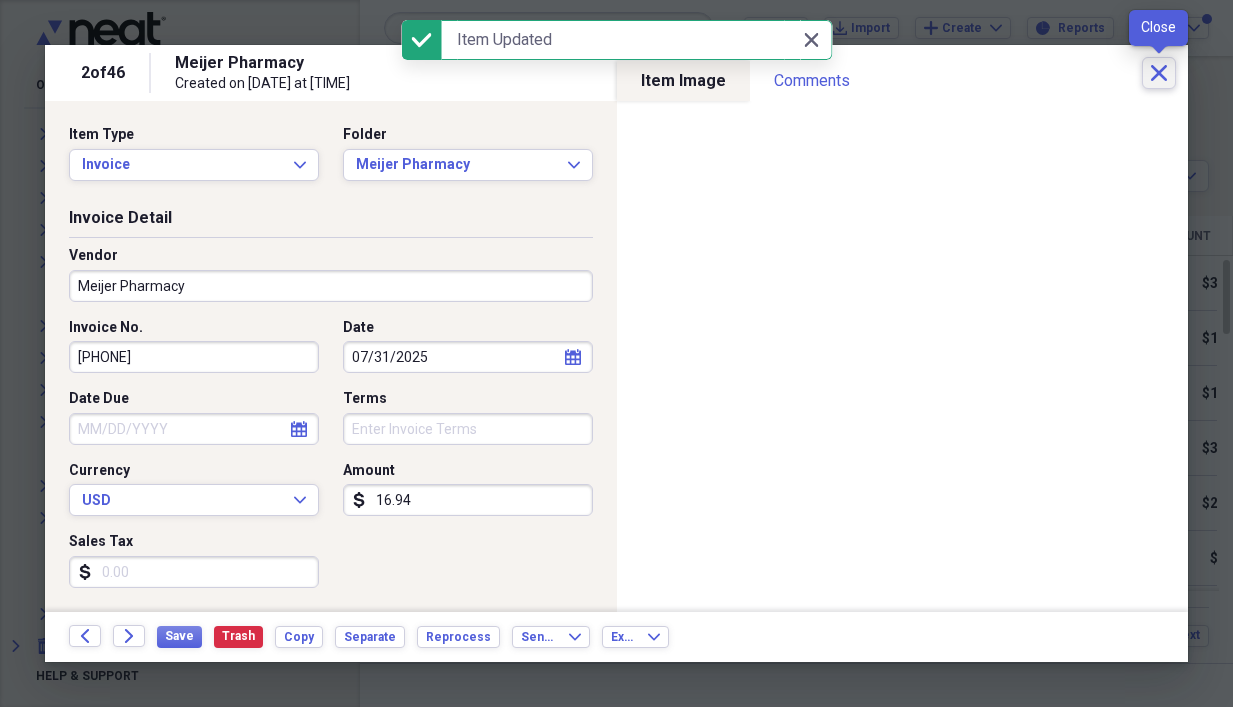 click on "Close" 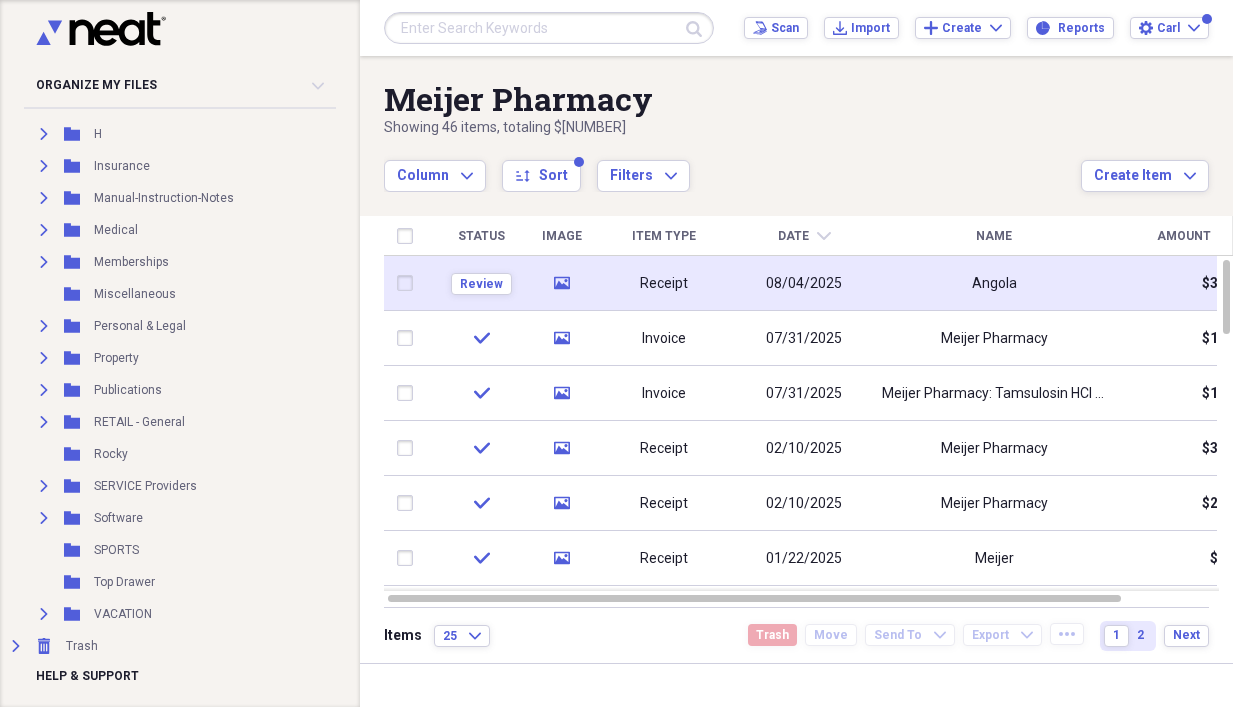 click on "Receipt" at bounding box center [664, 283] 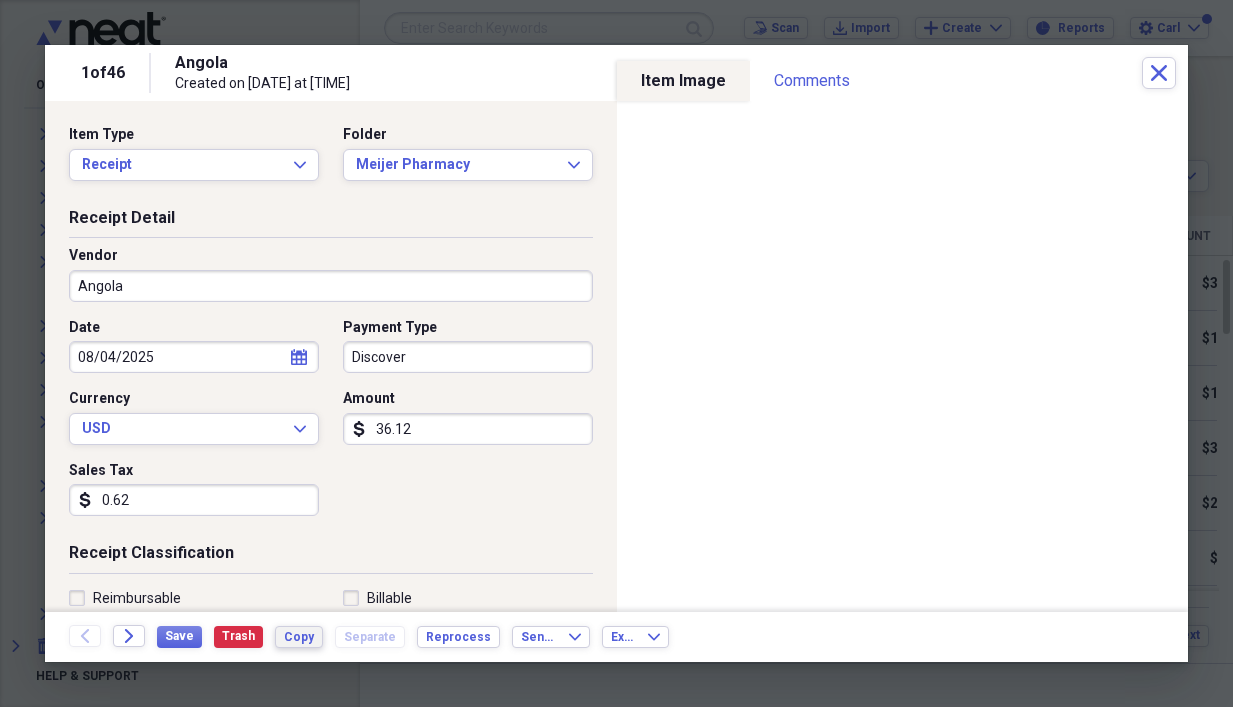 click on "Copy" at bounding box center [299, 637] 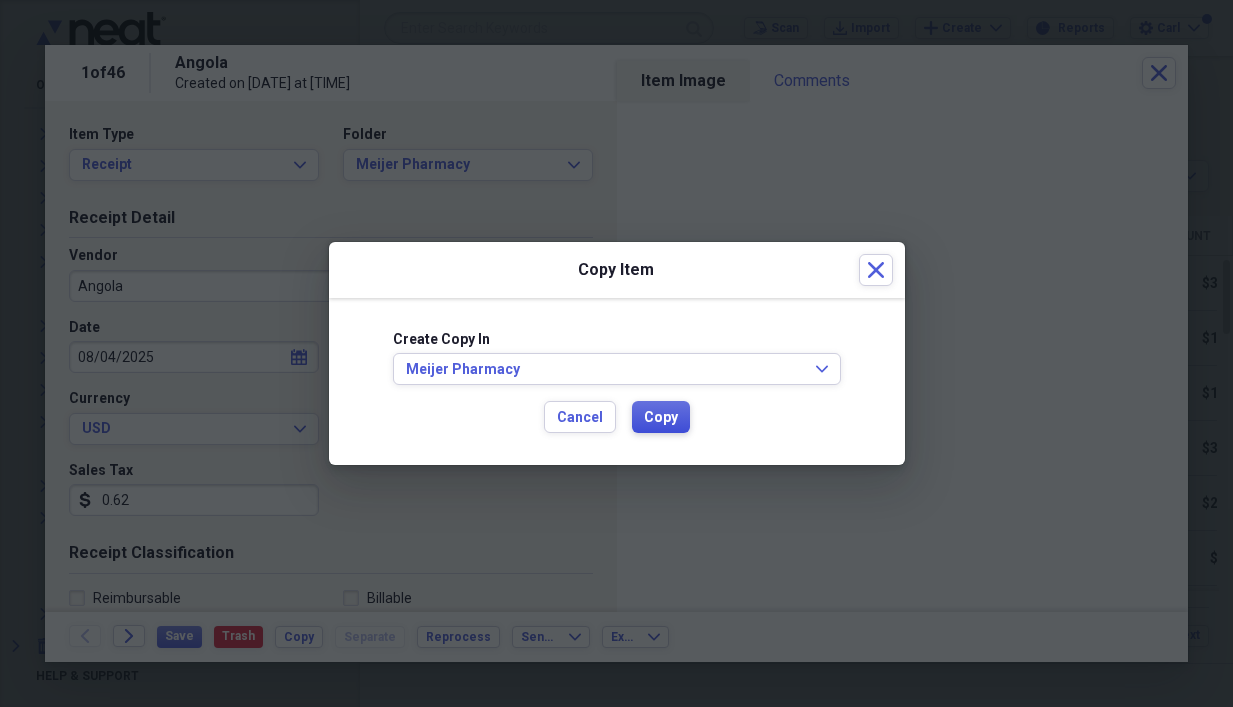 click on "Copy" at bounding box center [661, 418] 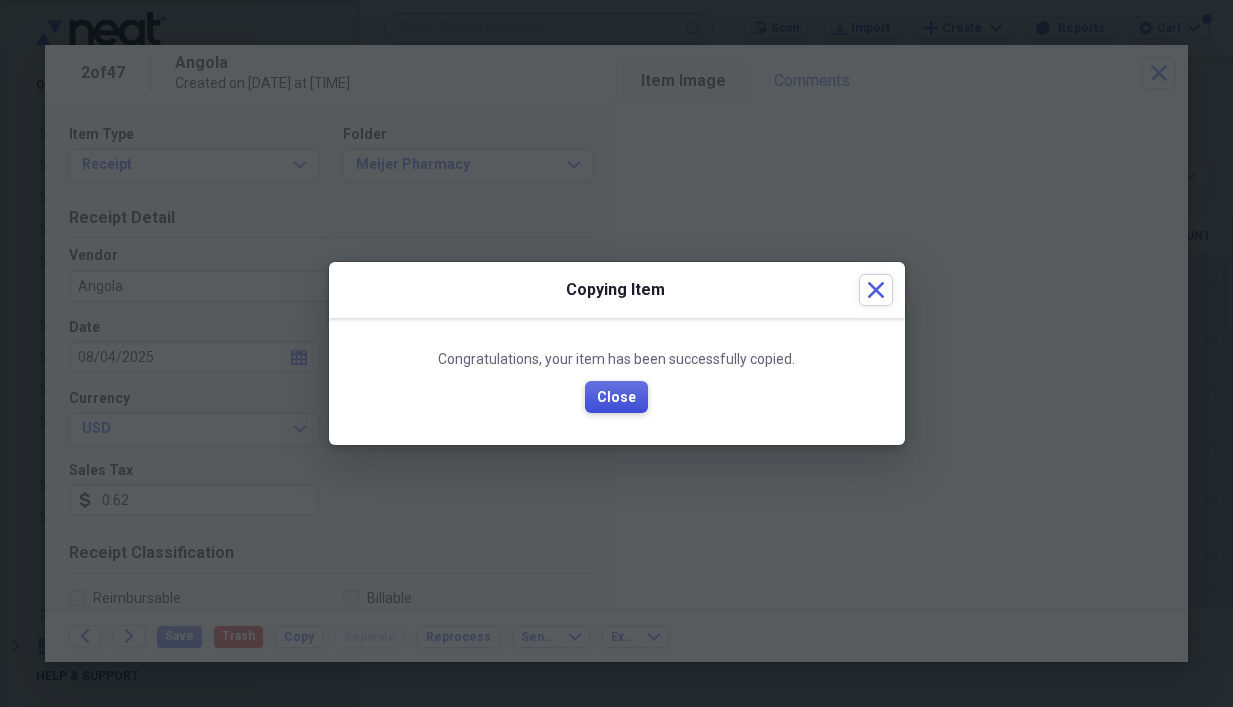 click on "Close" at bounding box center (616, 398) 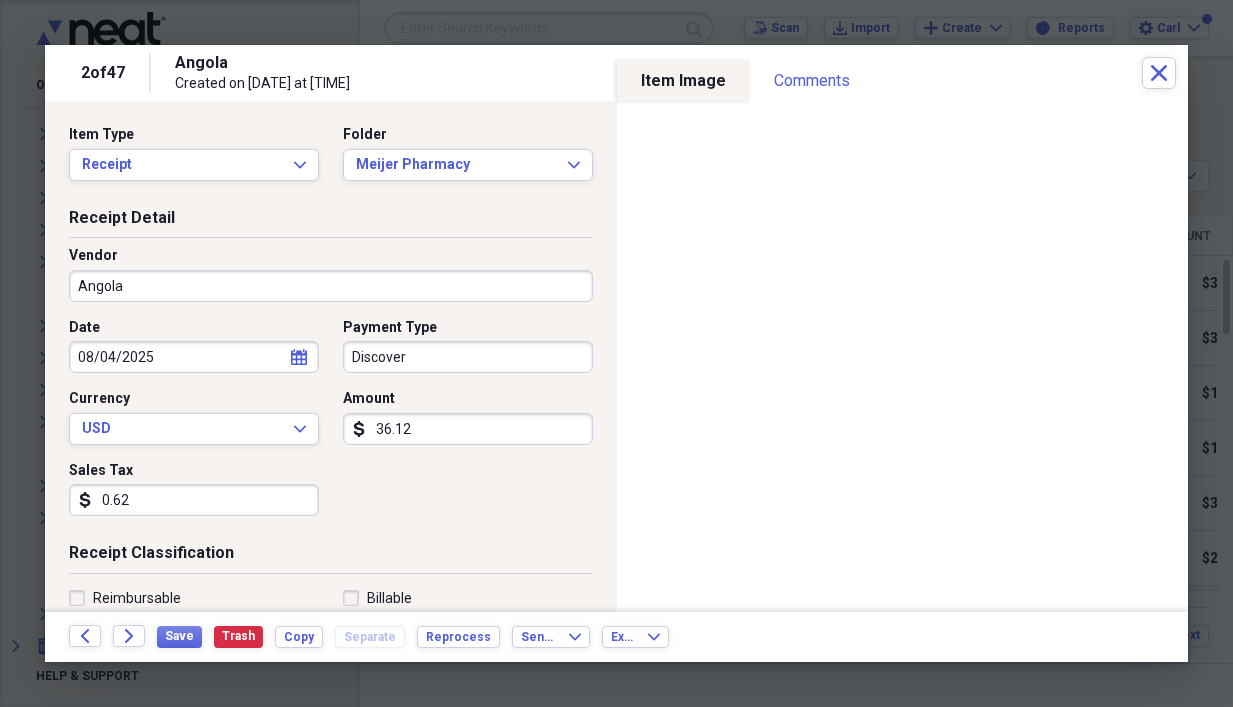 click on "Angola" at bounding box center [331, 286] 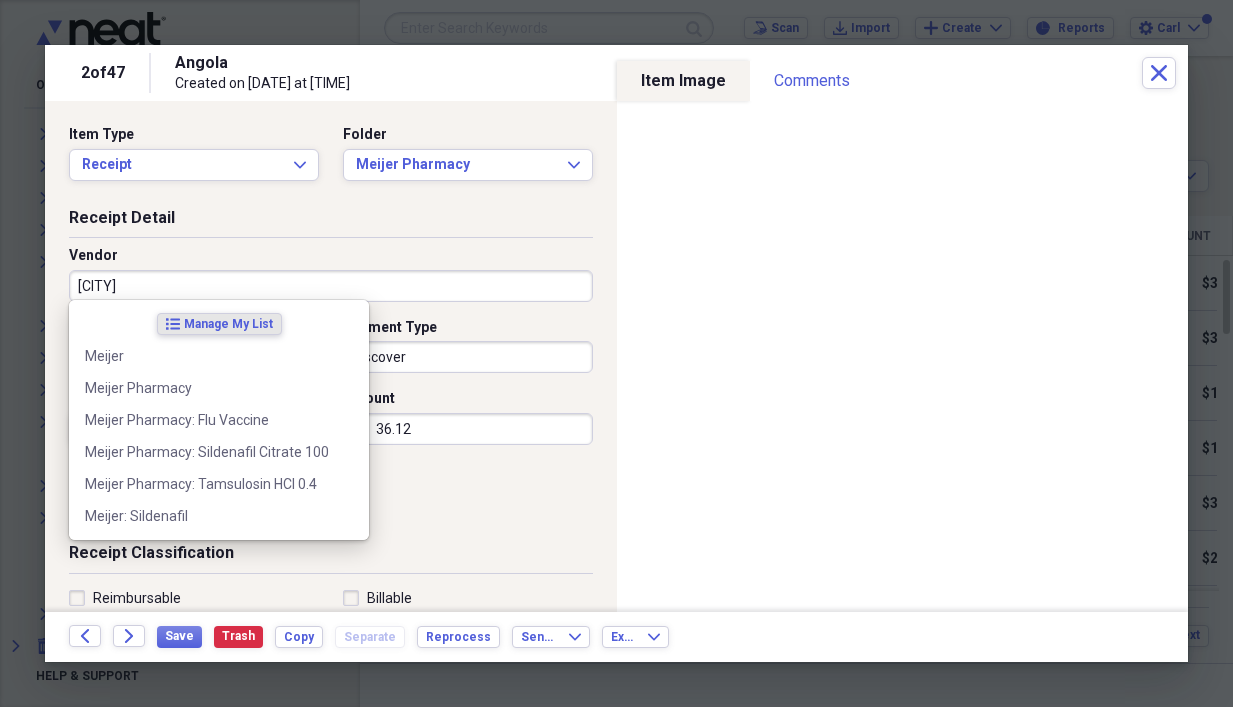 type on "Meijer" 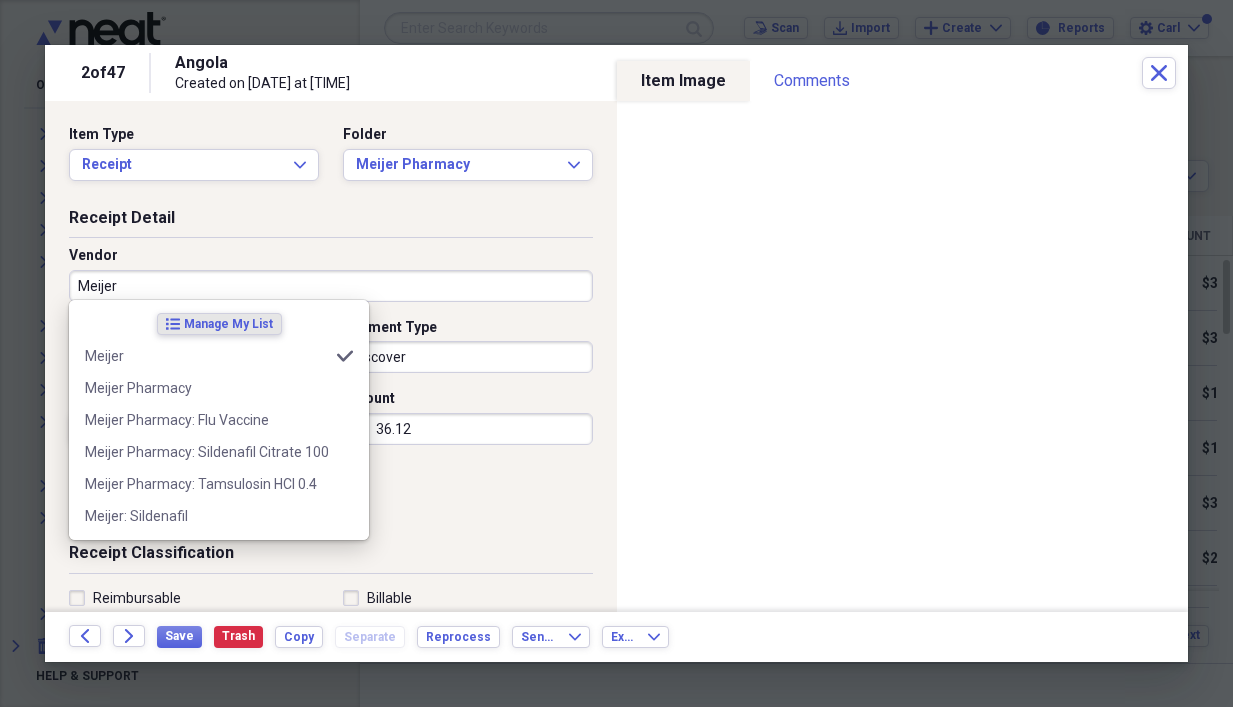 type on "Grocery Store" 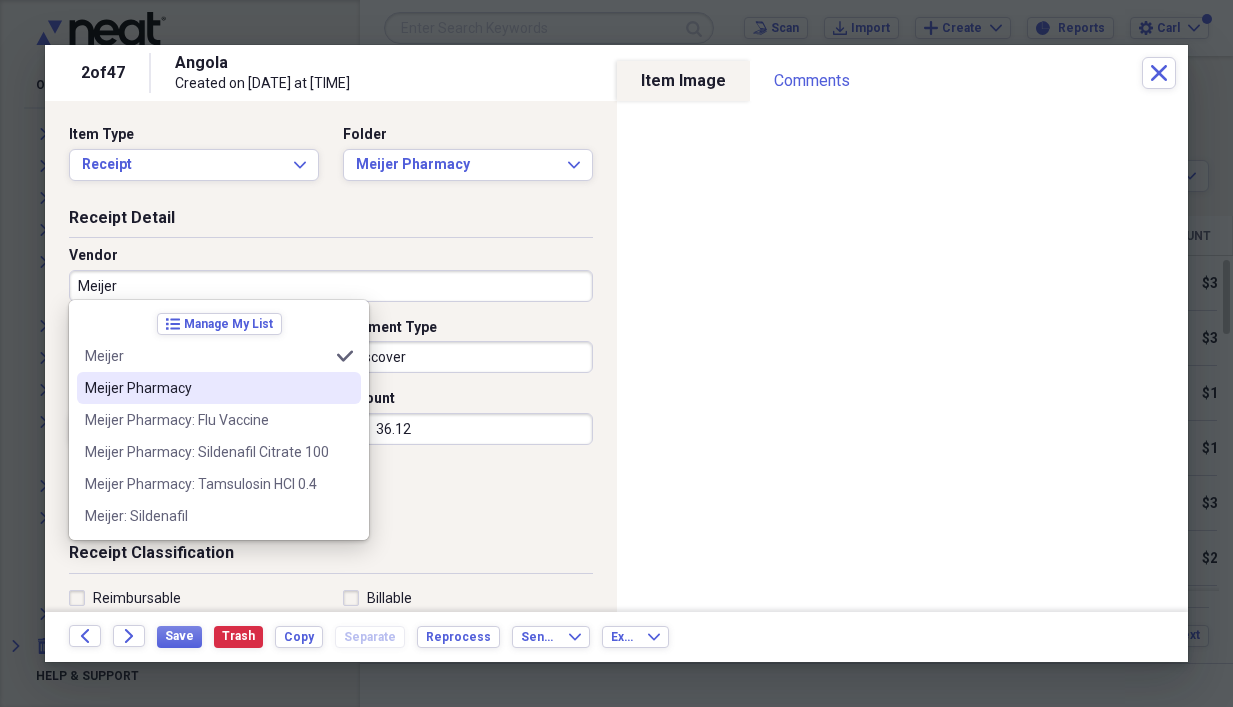 click on "Meijer Pharmacy" at bounding box center [207, 388] 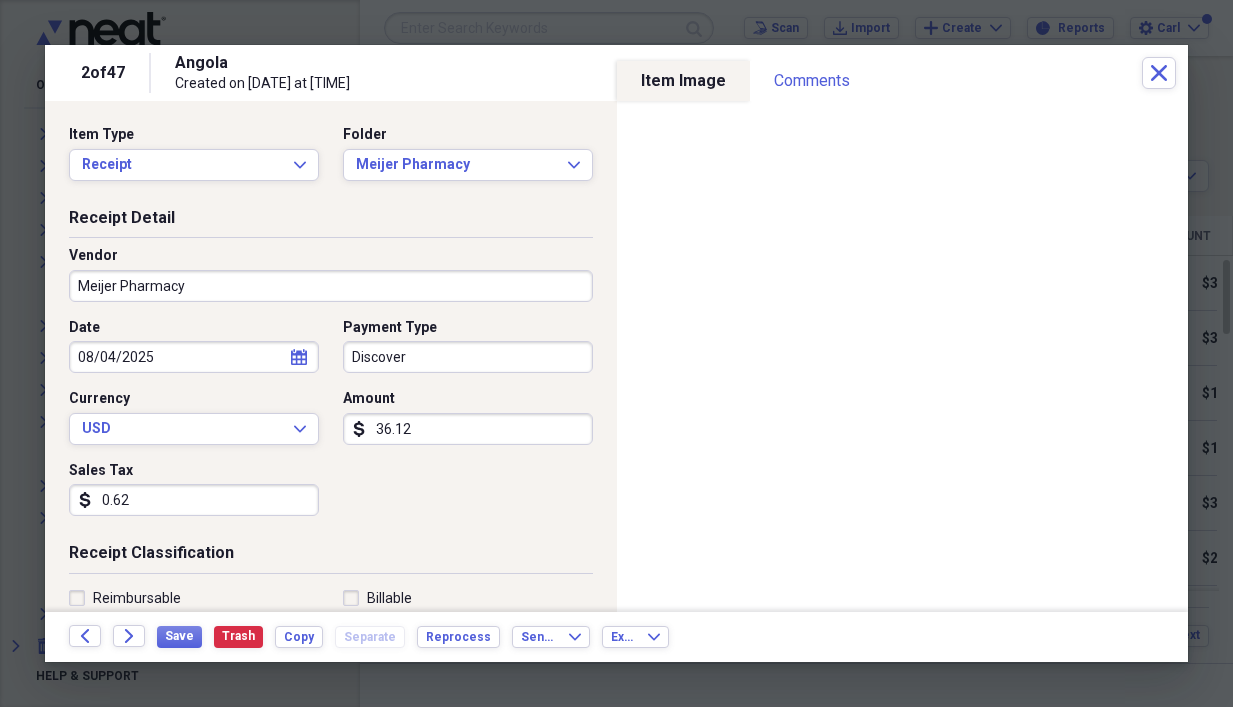type on "Medical Rx" 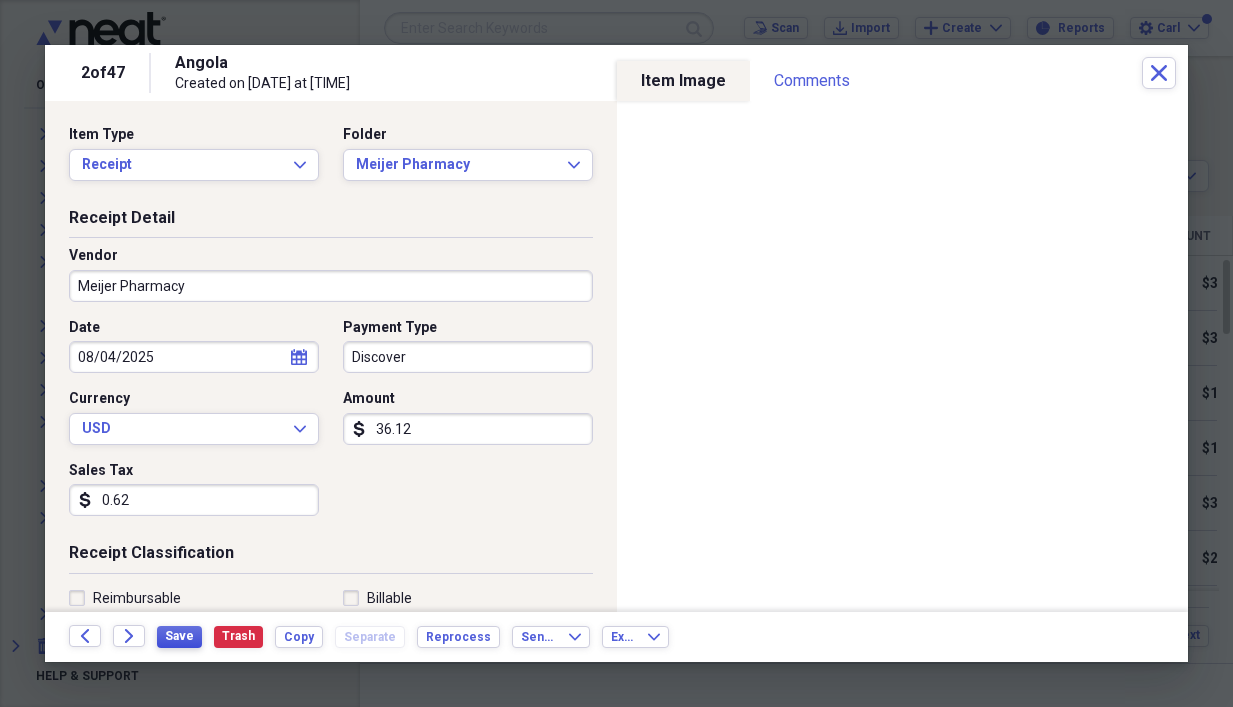 click on "Save" at bounding box center (179, 636) 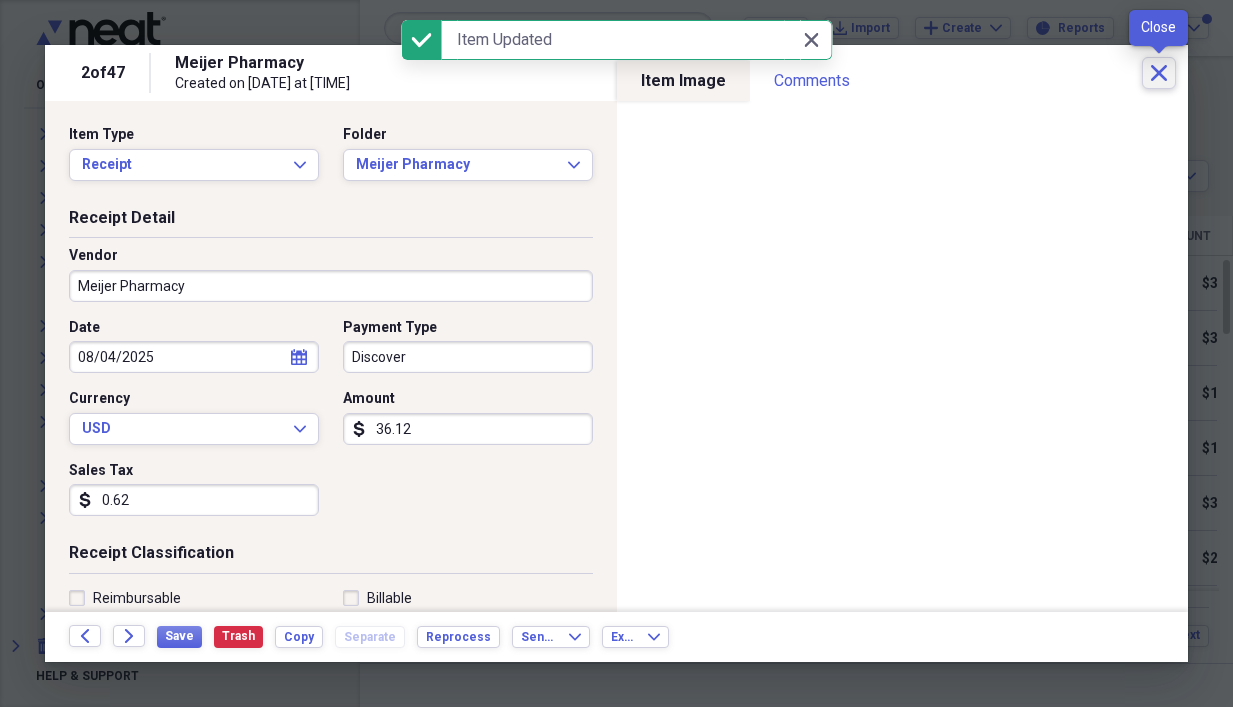 click 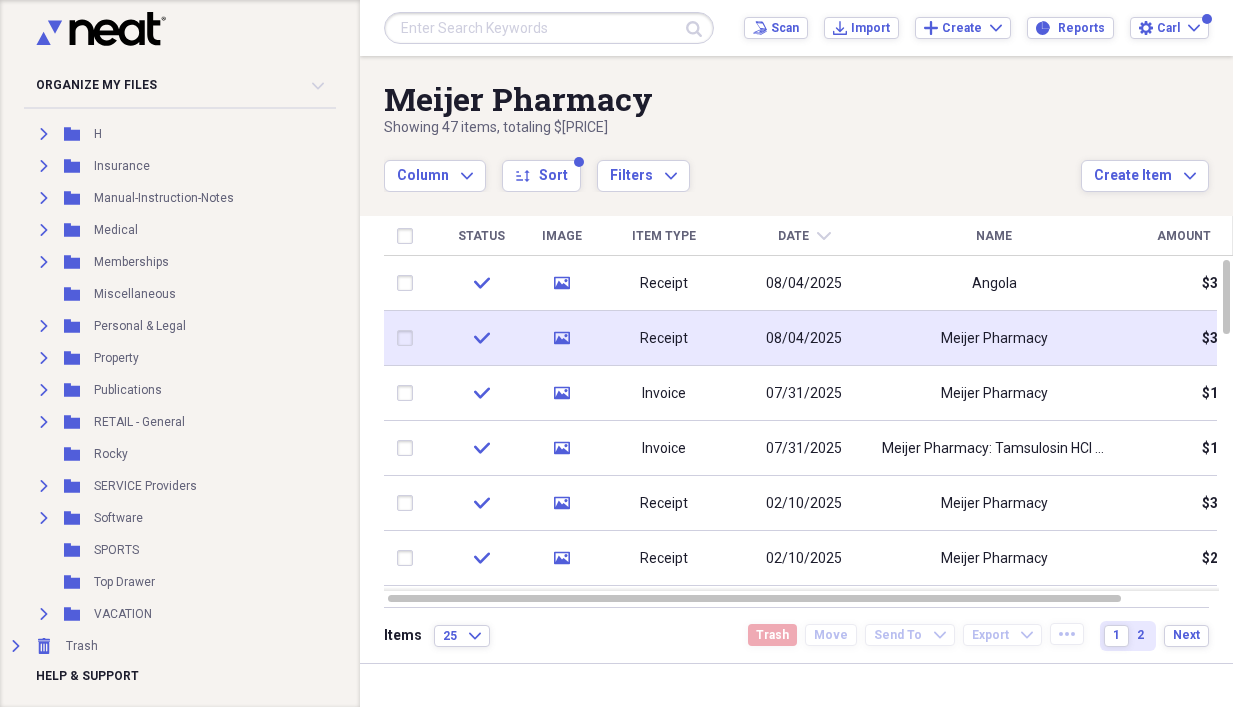 click at bounding box center (409, 338) 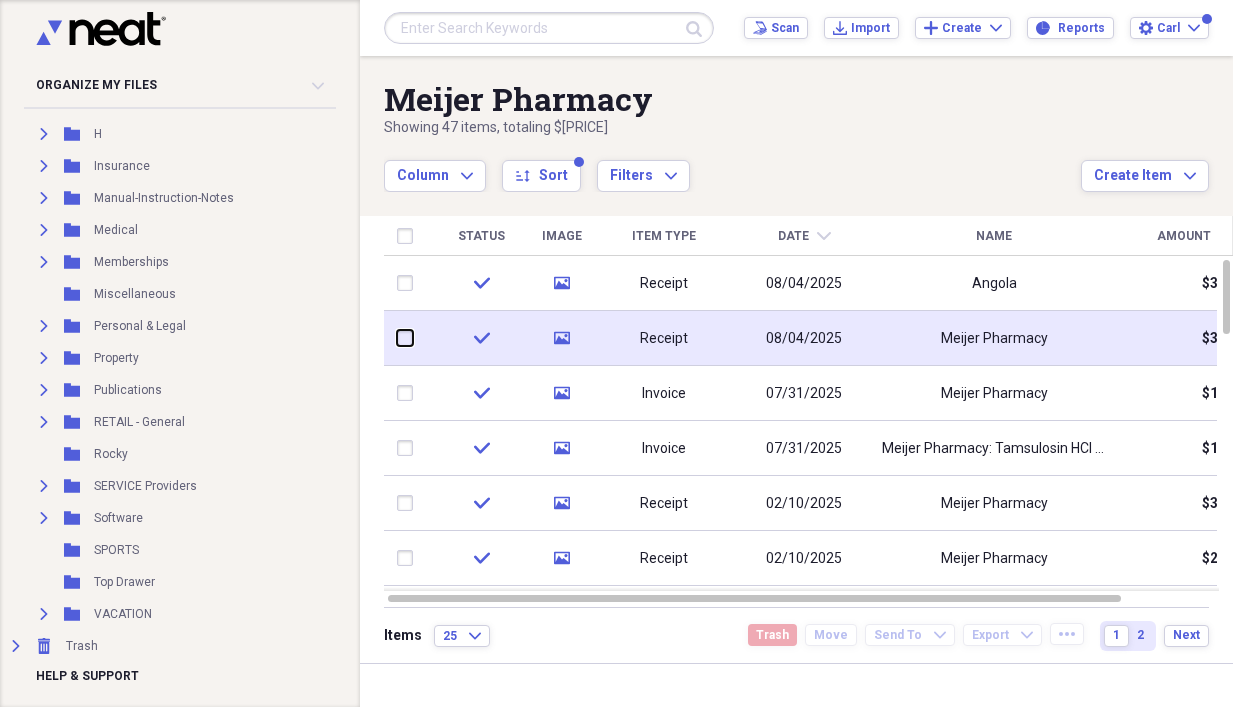 click at bounding box center [397, 338] 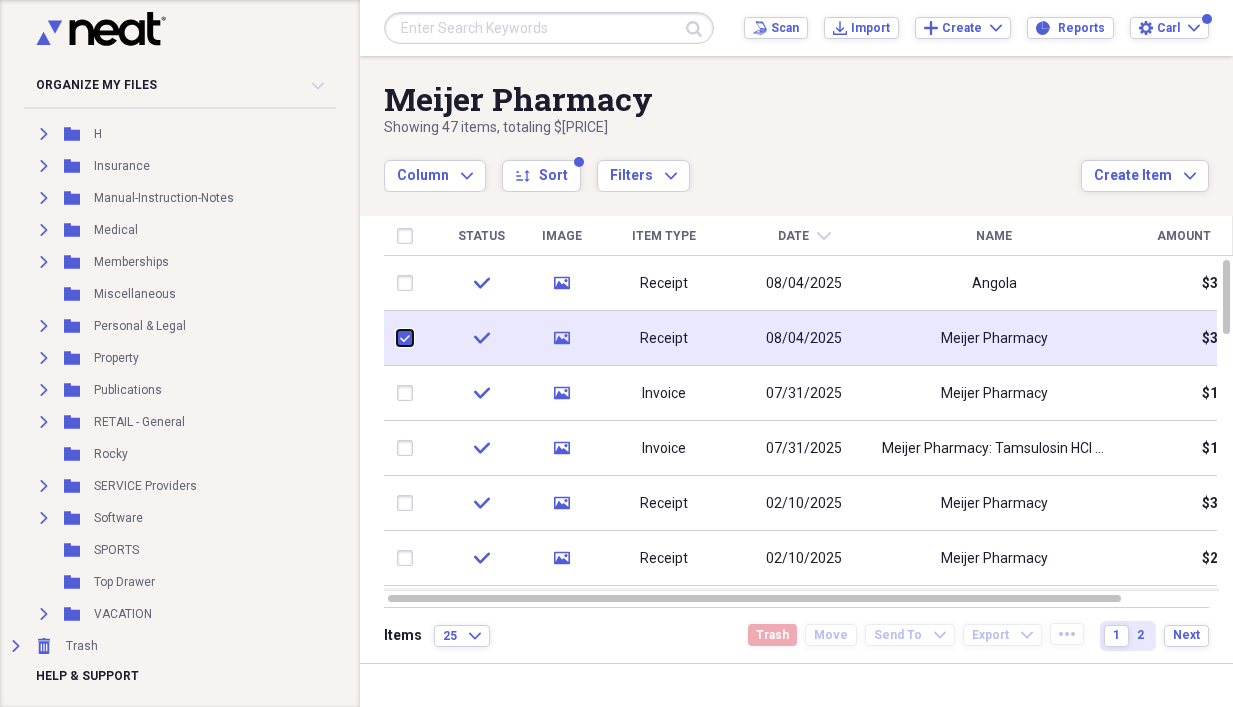 checkbox on "true" 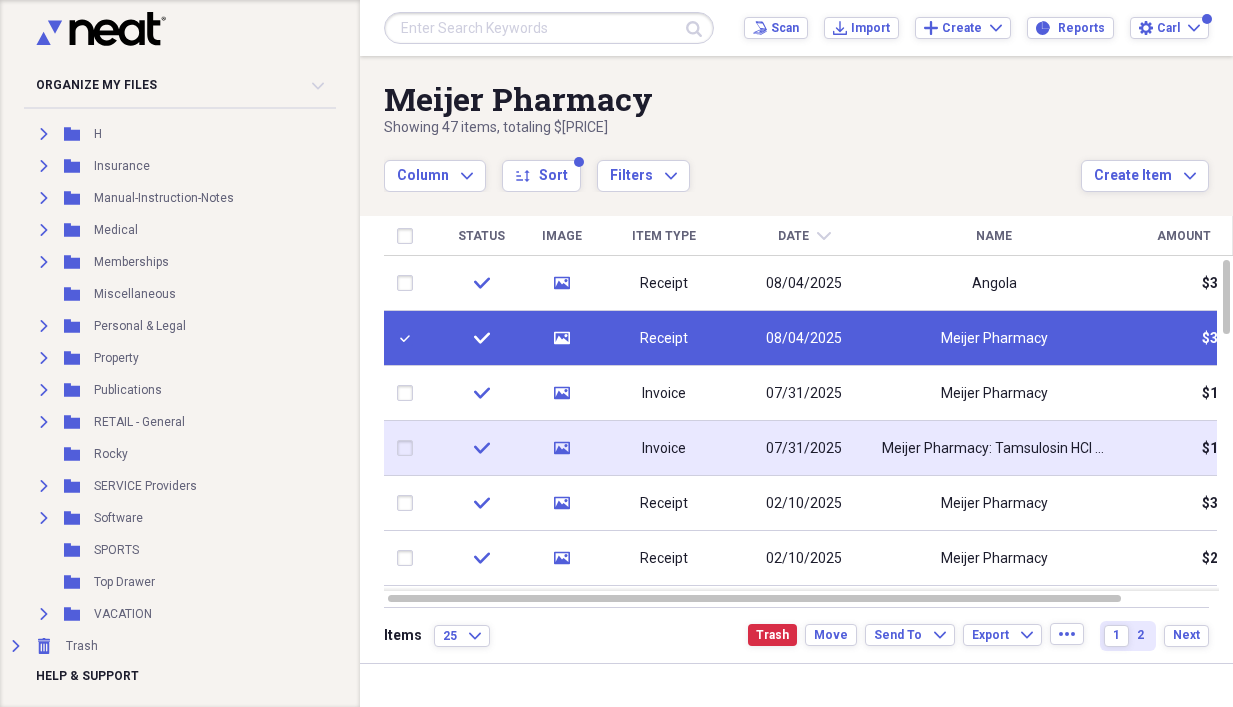 click at bounding box center [409, 448] 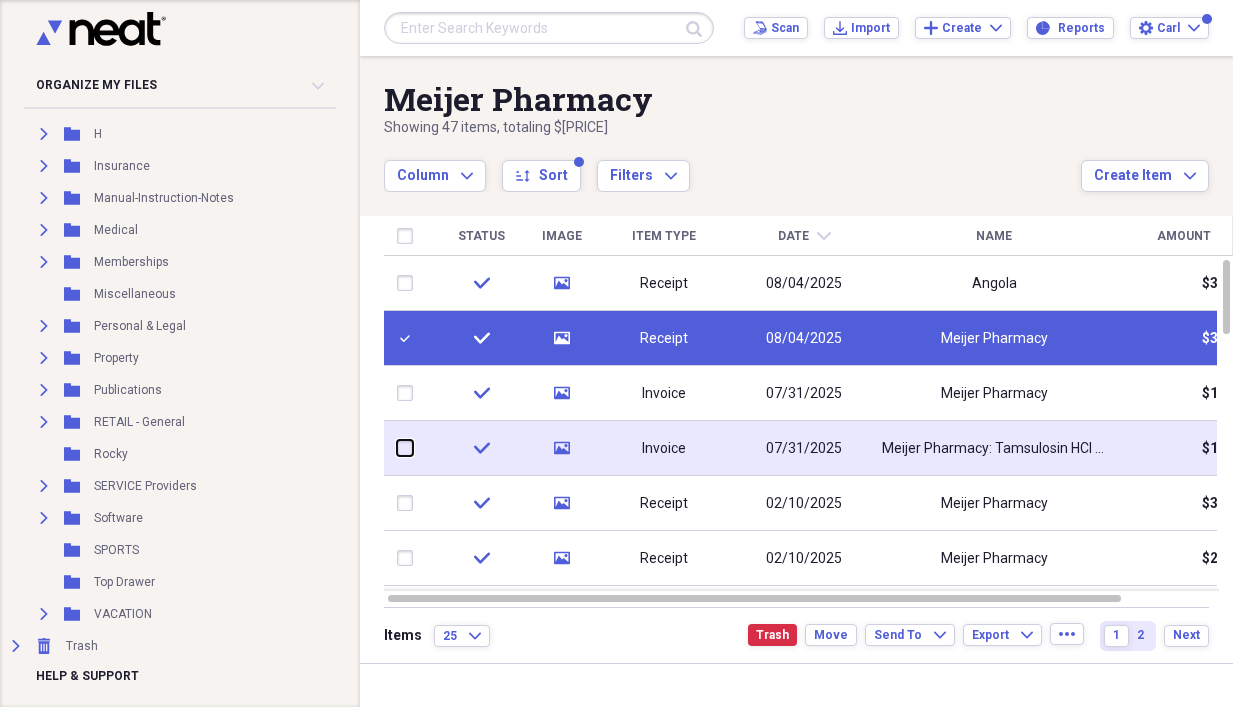 click at bounding box center [397, 448] 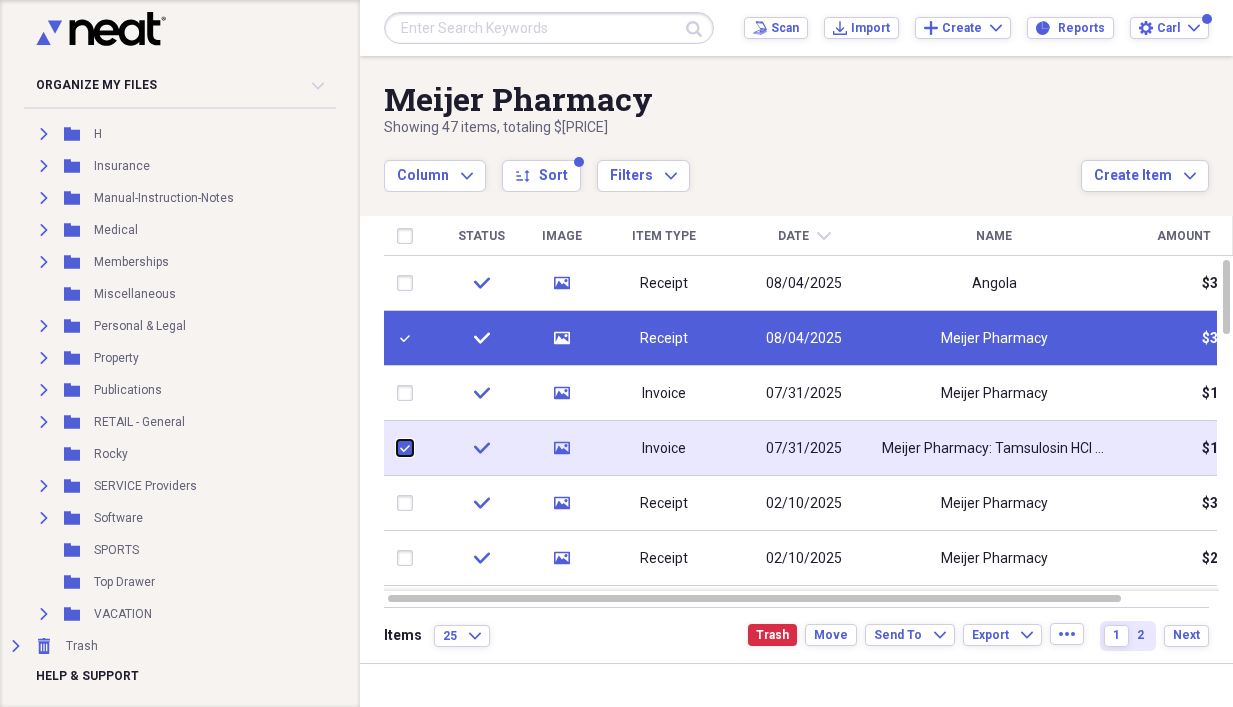 checkbox on "true" 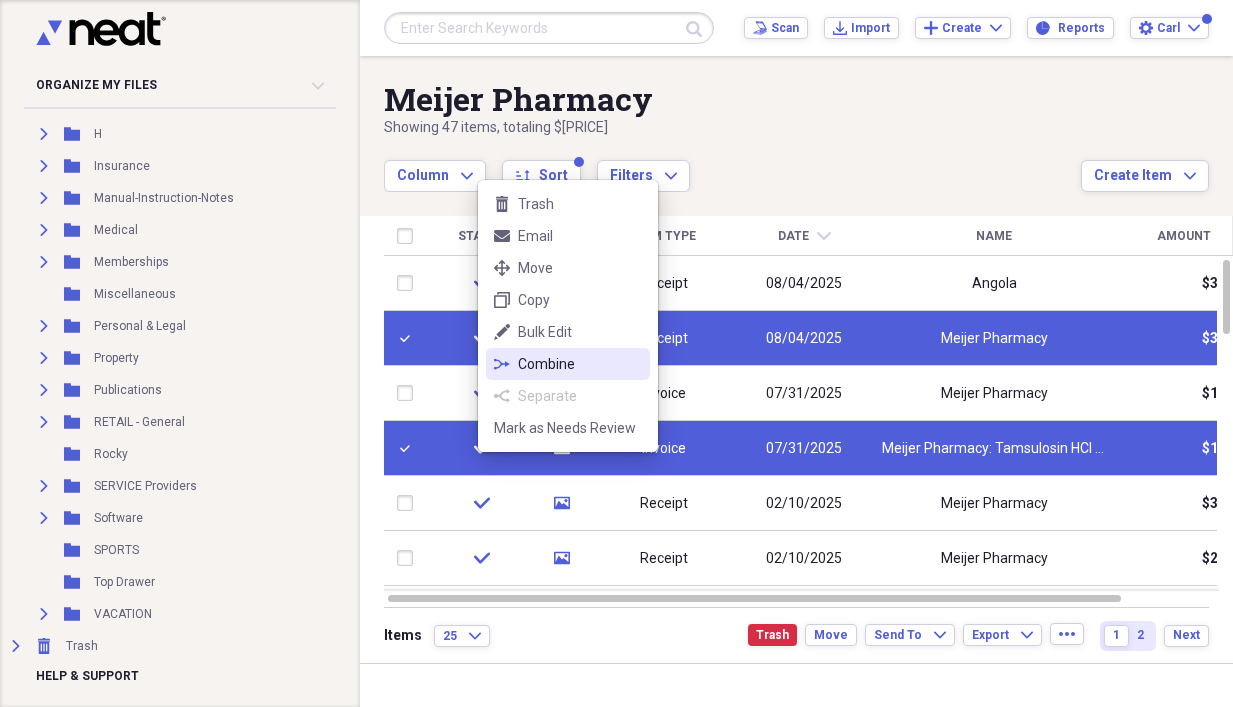 click on "Combine" at bounding box center [580, 364] 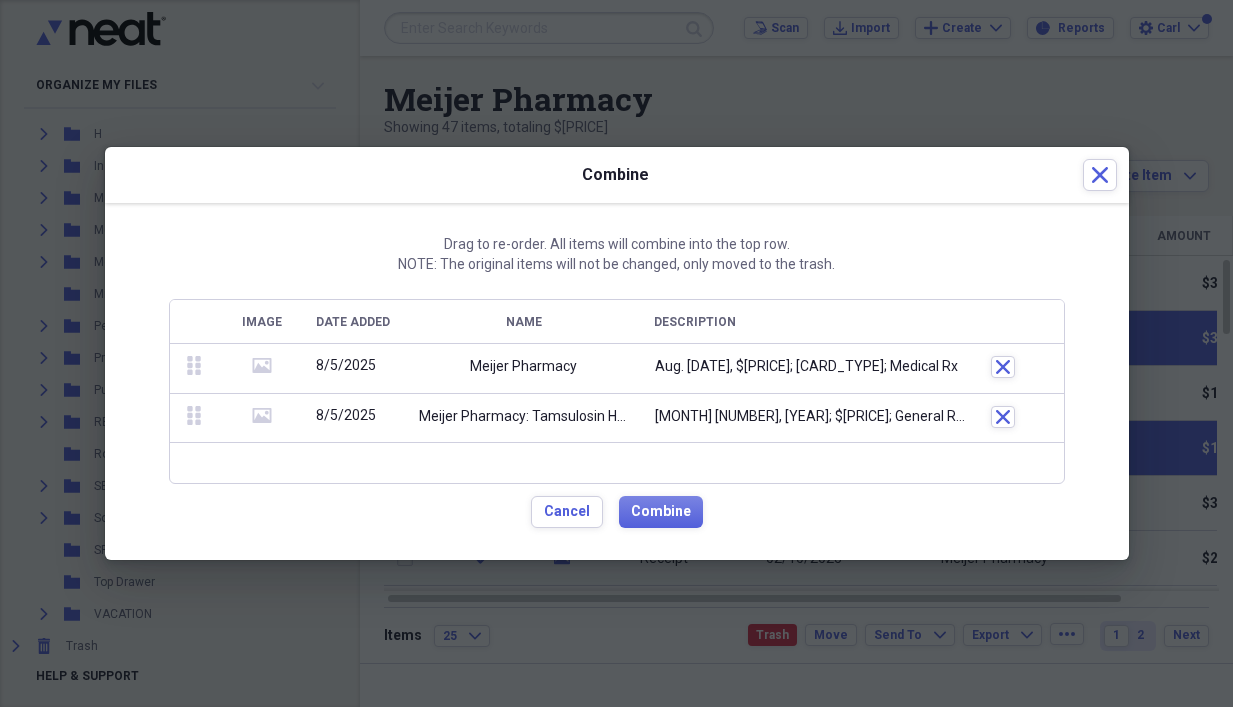 click 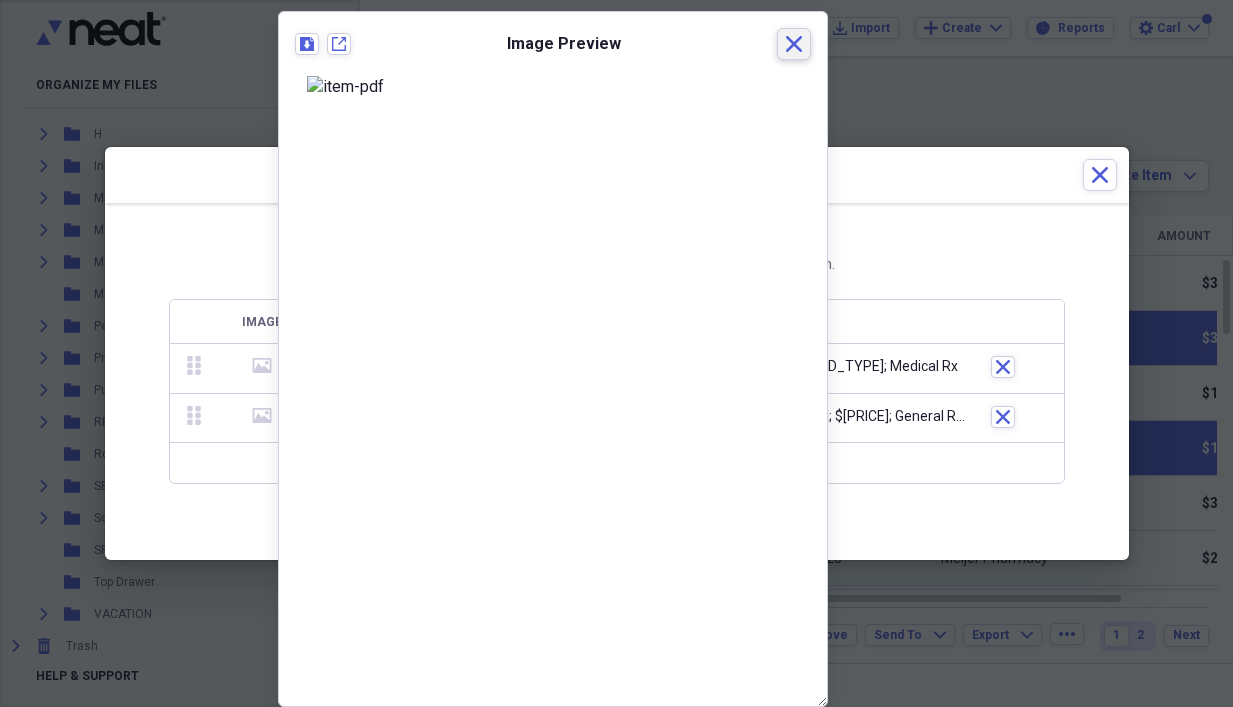 click on "Close" 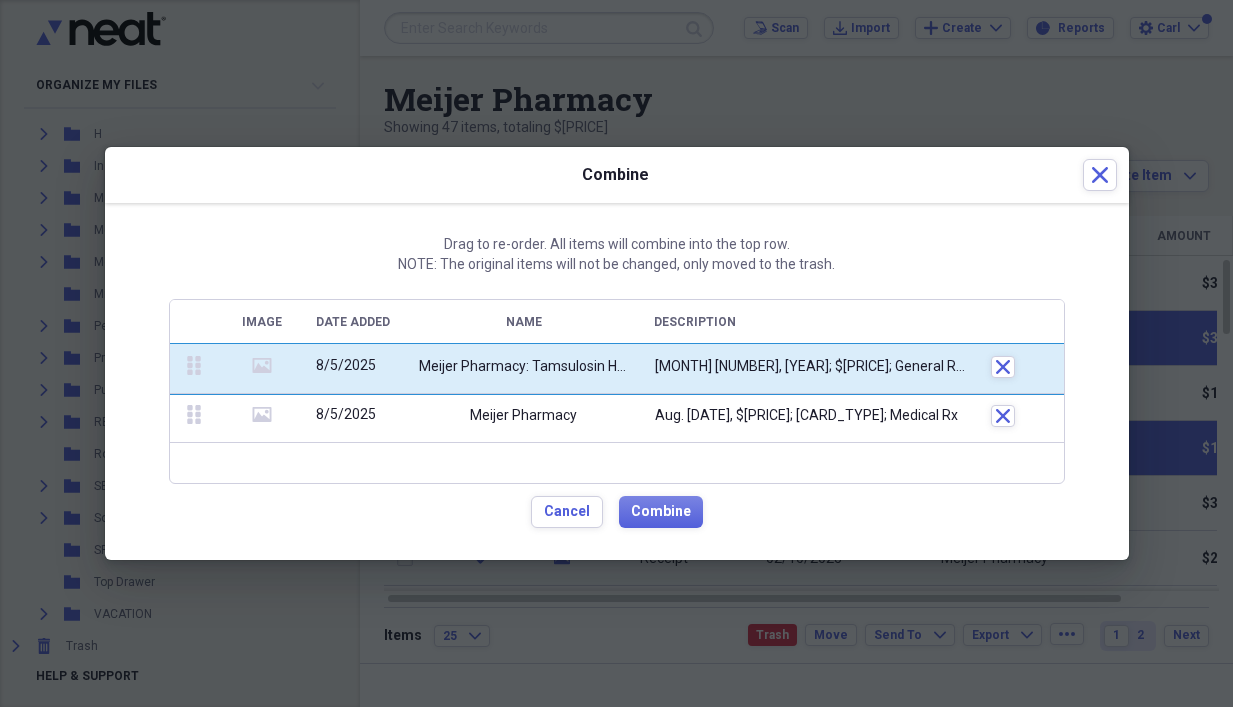 drag, startPoint x: 192, startPoint y: 419, endPoint x: 199, endPoint y: 362, distance: 57.428215 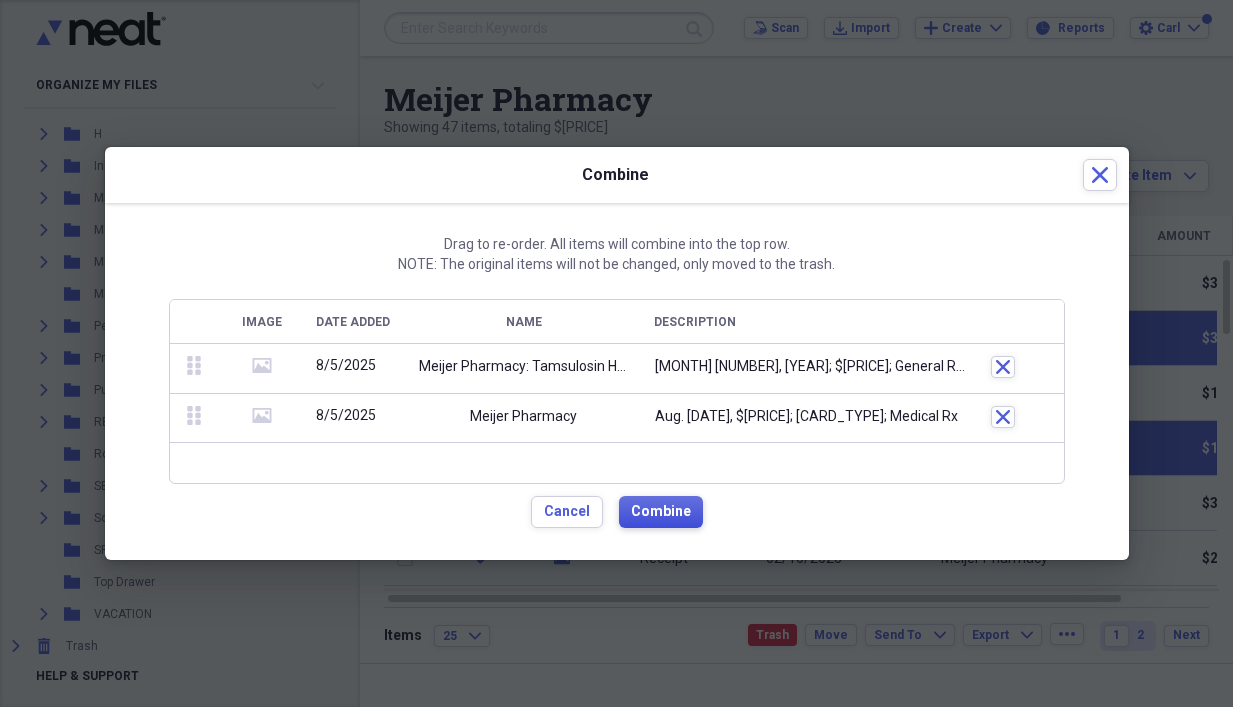 click on "Combine" at bounding box center [661, 512] 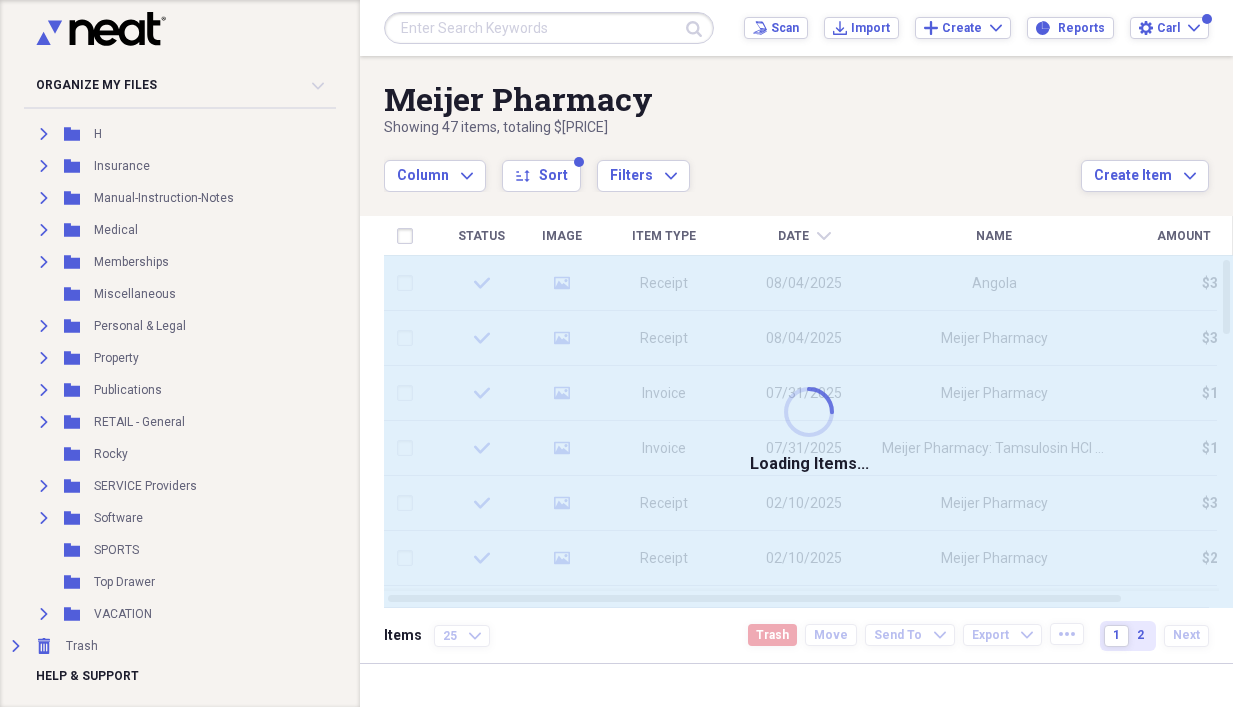 checkbox on "false" 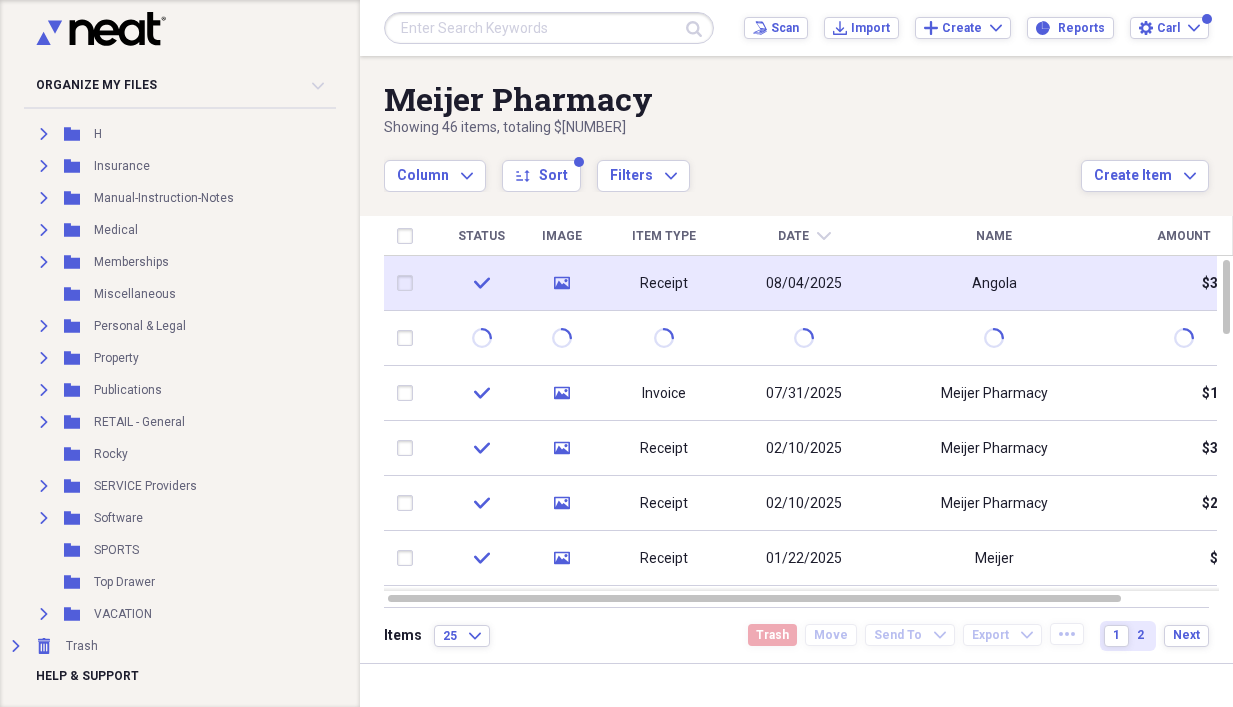 click at bounding box center [409, 283] 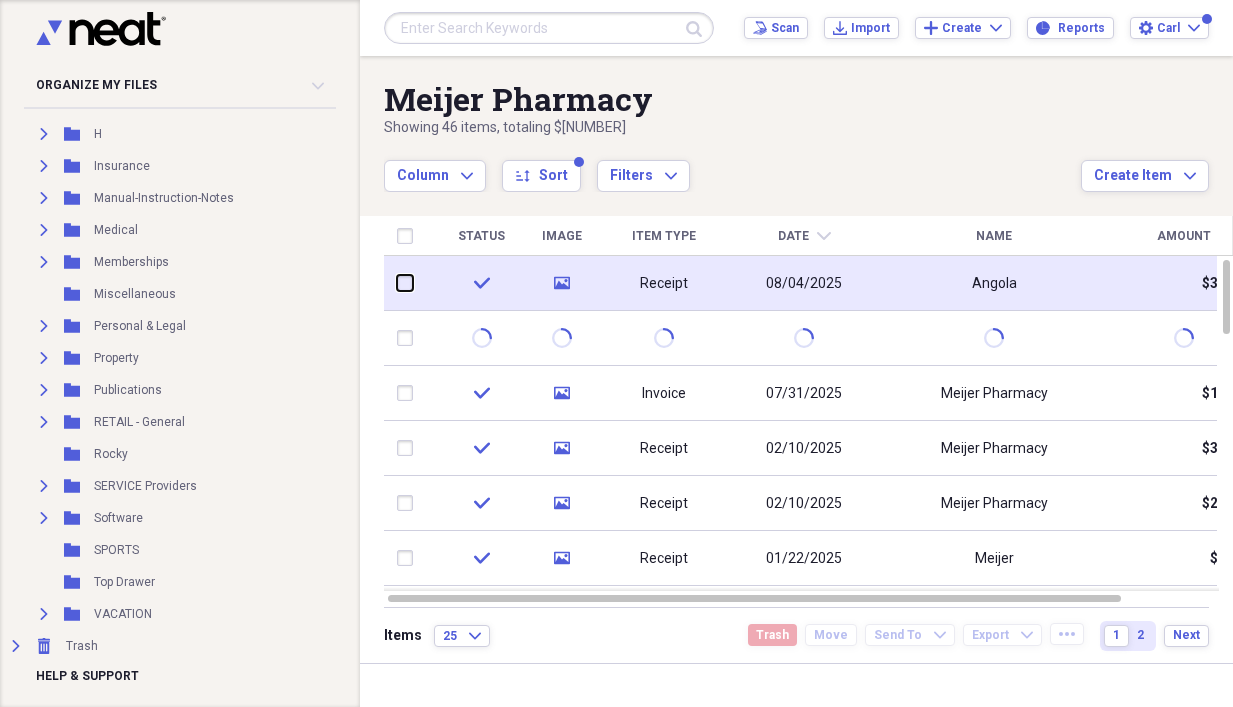 click at bounding box center [397, 283] 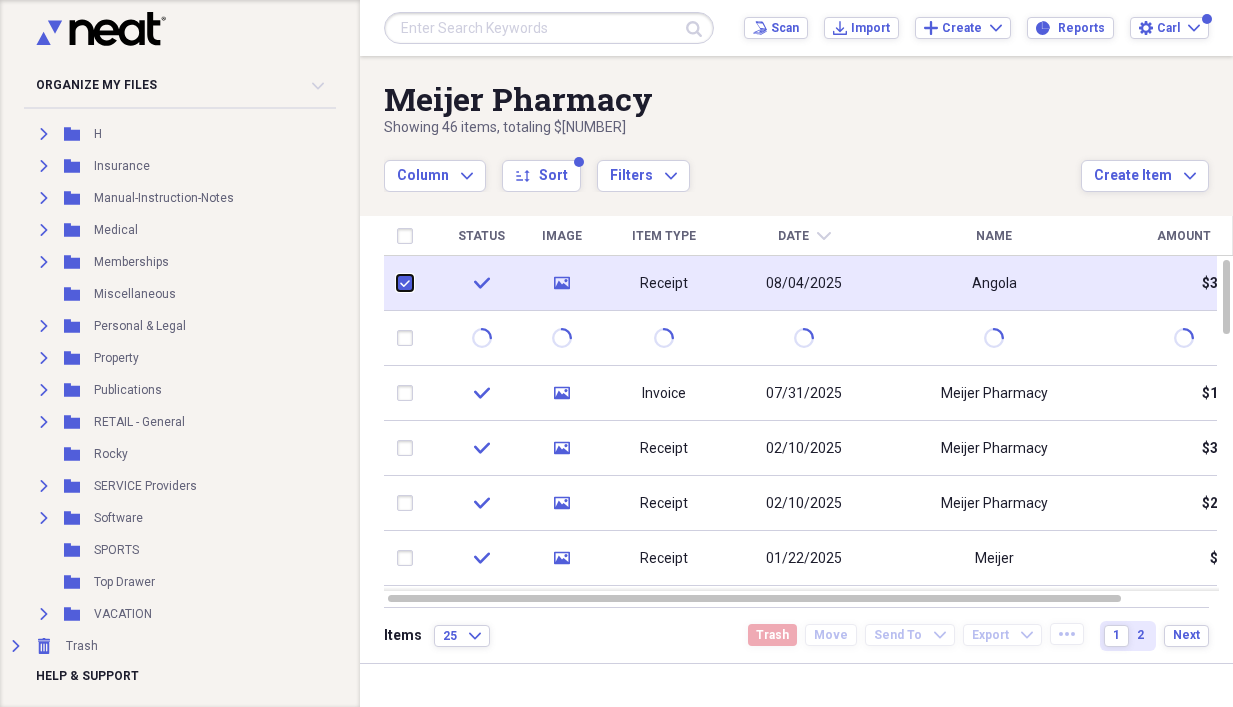 checkbox on "true" 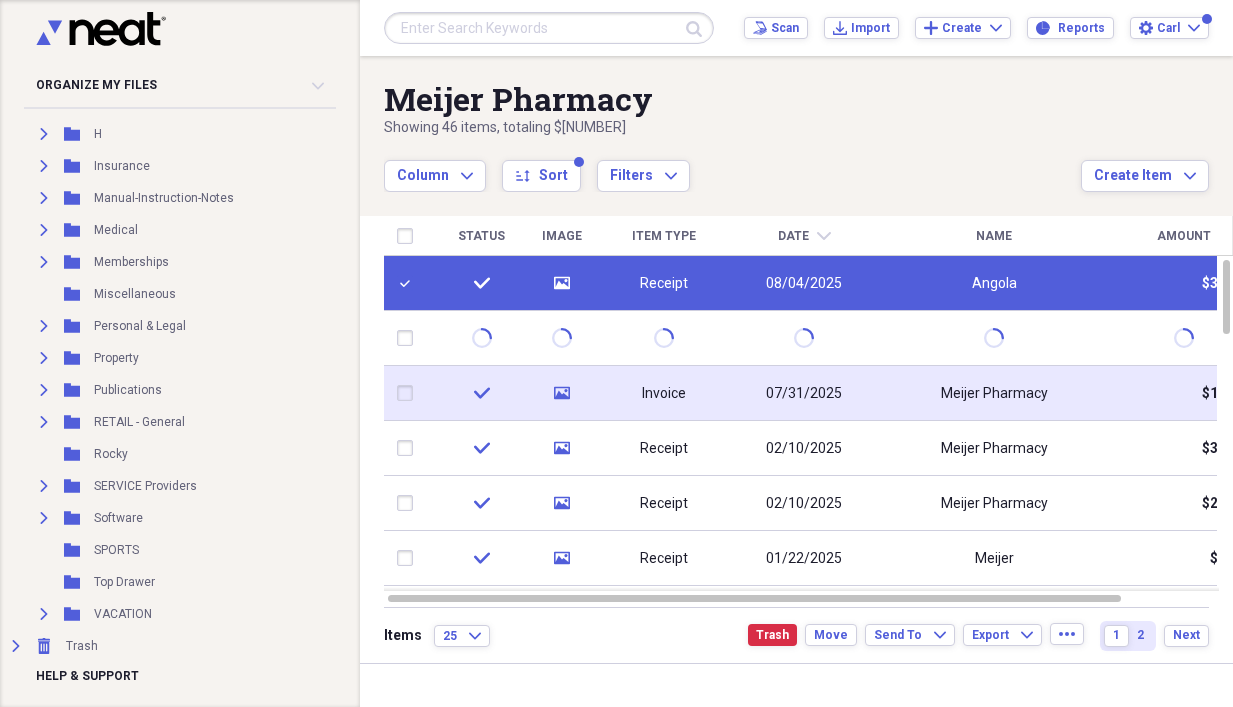 click at bounding box center [409, 393] 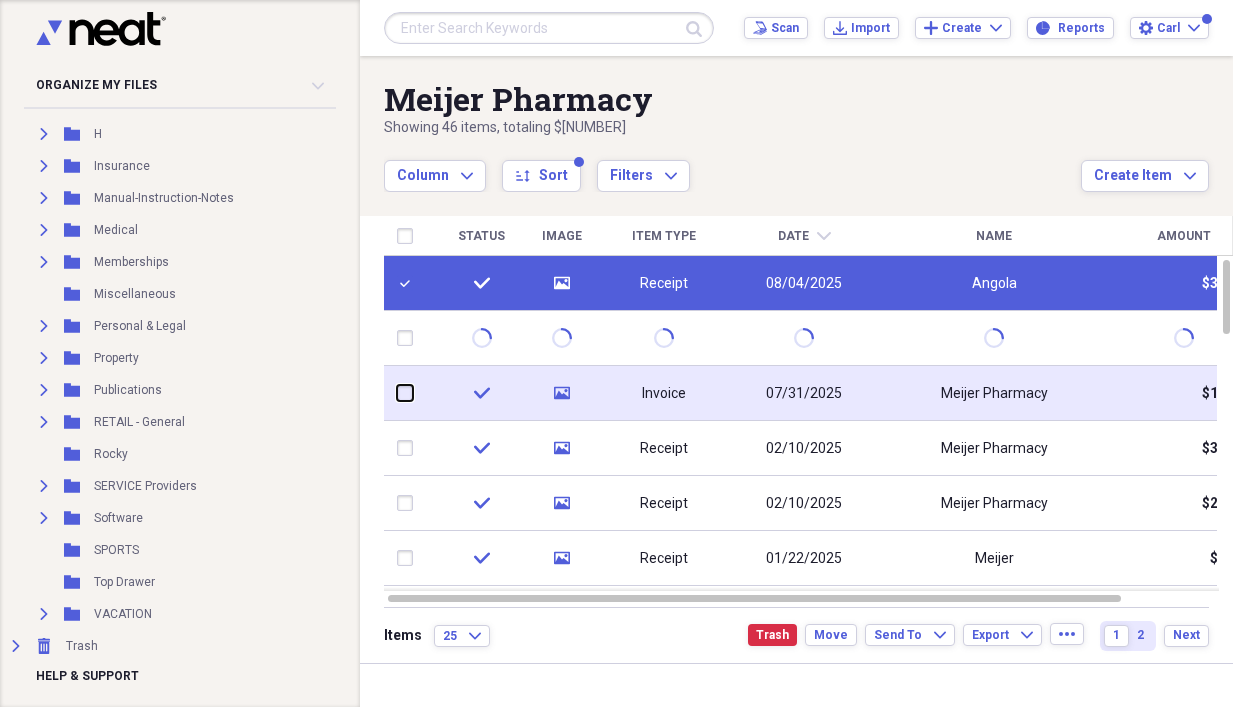 click at bounding box center [397, 393] 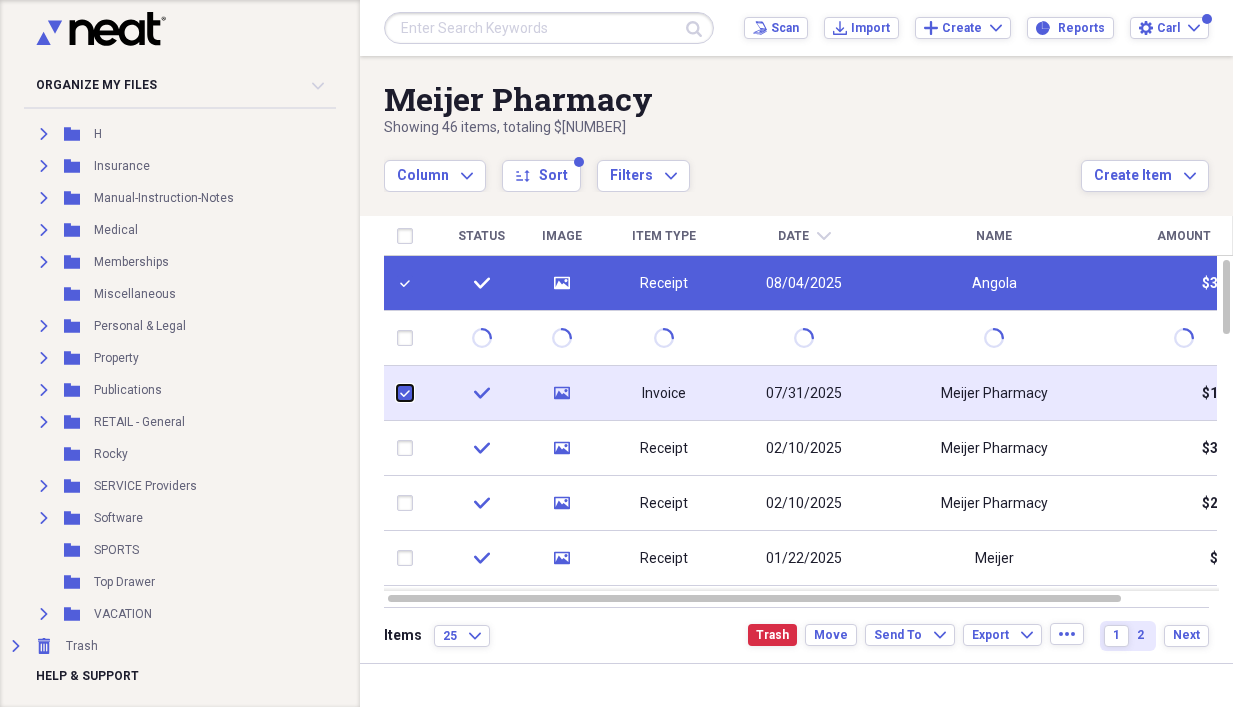 checkbox on "true" 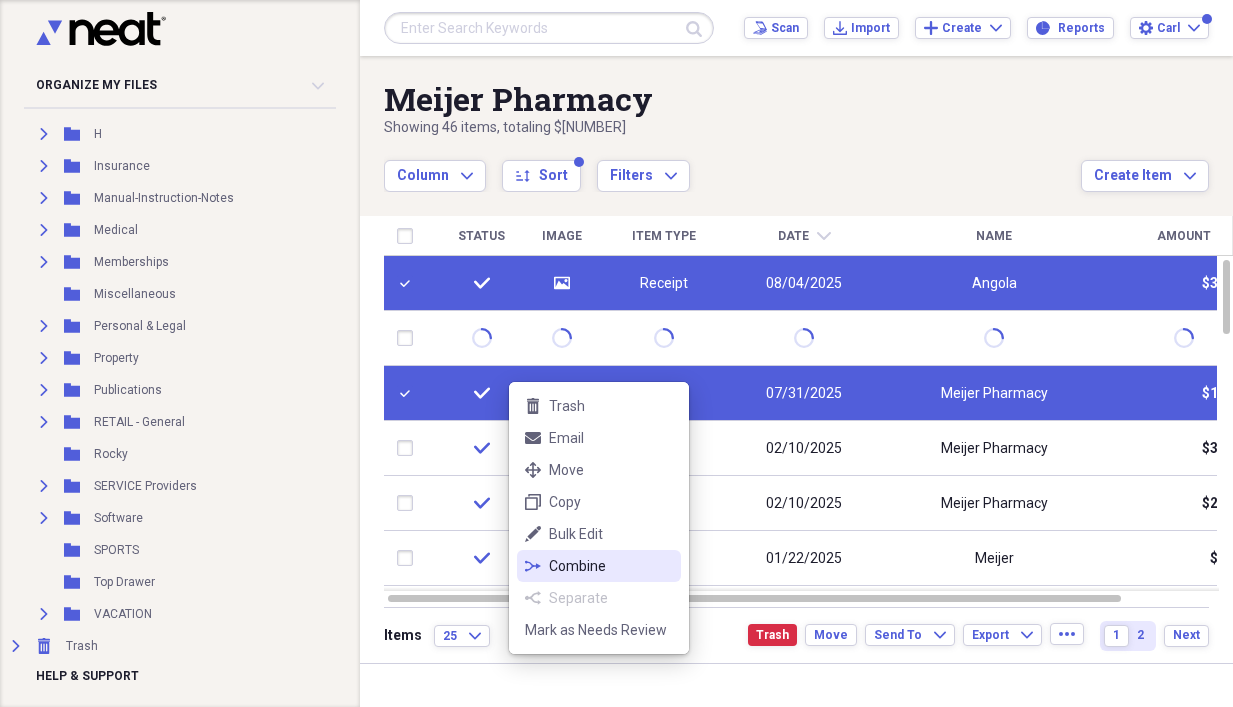 click on "Combine" at bounding box center (611, 566) 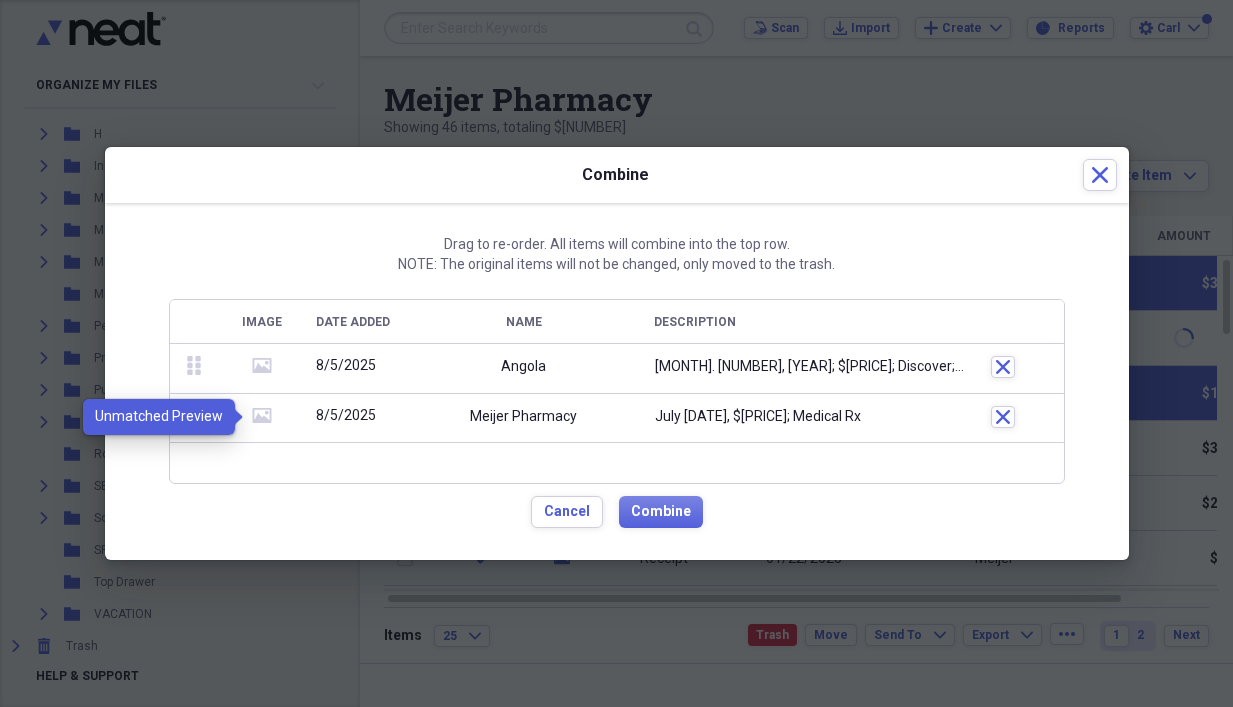 click on "media" 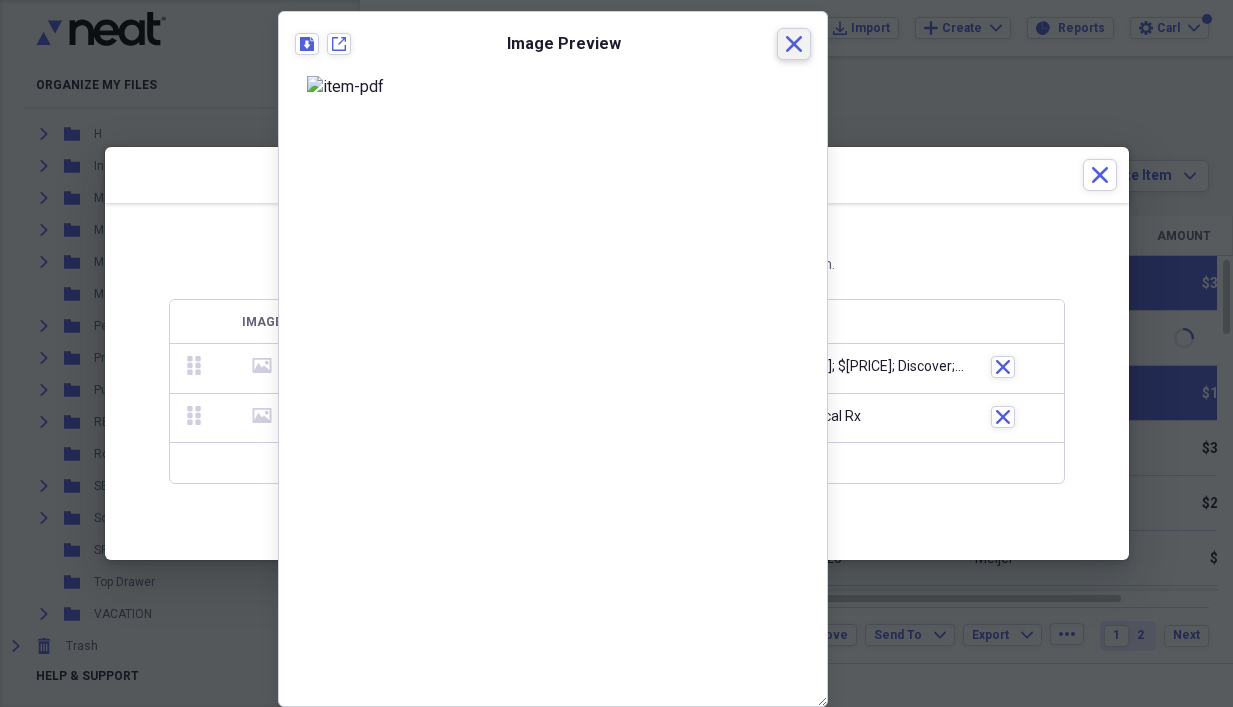 click 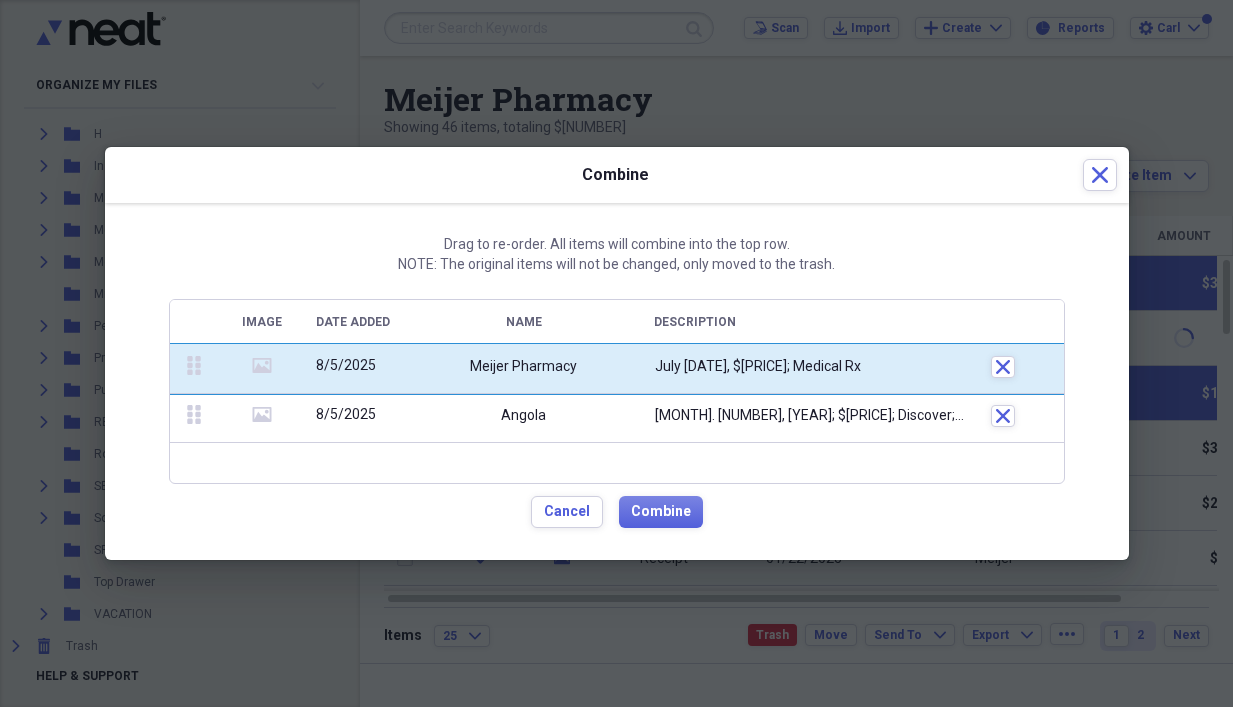 drag, startPoint x: 195, startPoint y: 420, endPoint x: 206, endPoint y: 362, distance: 59.03389 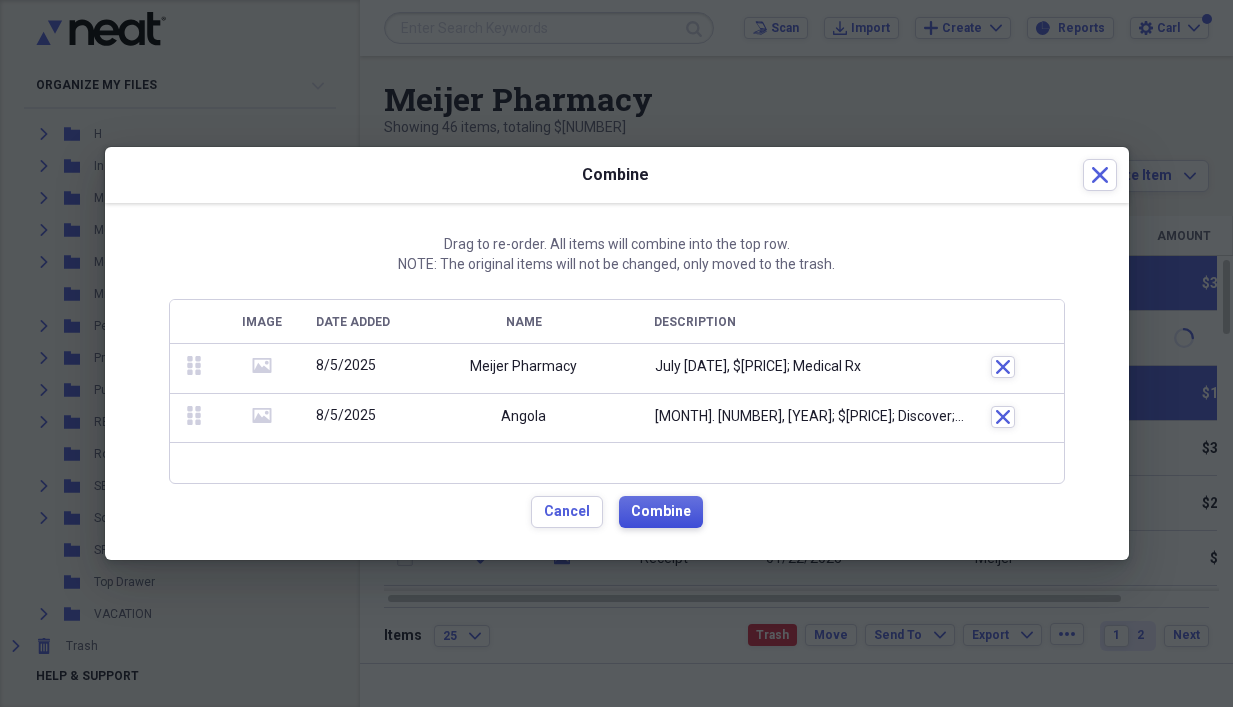 click on "Combine" at bounding box center (661, 512) 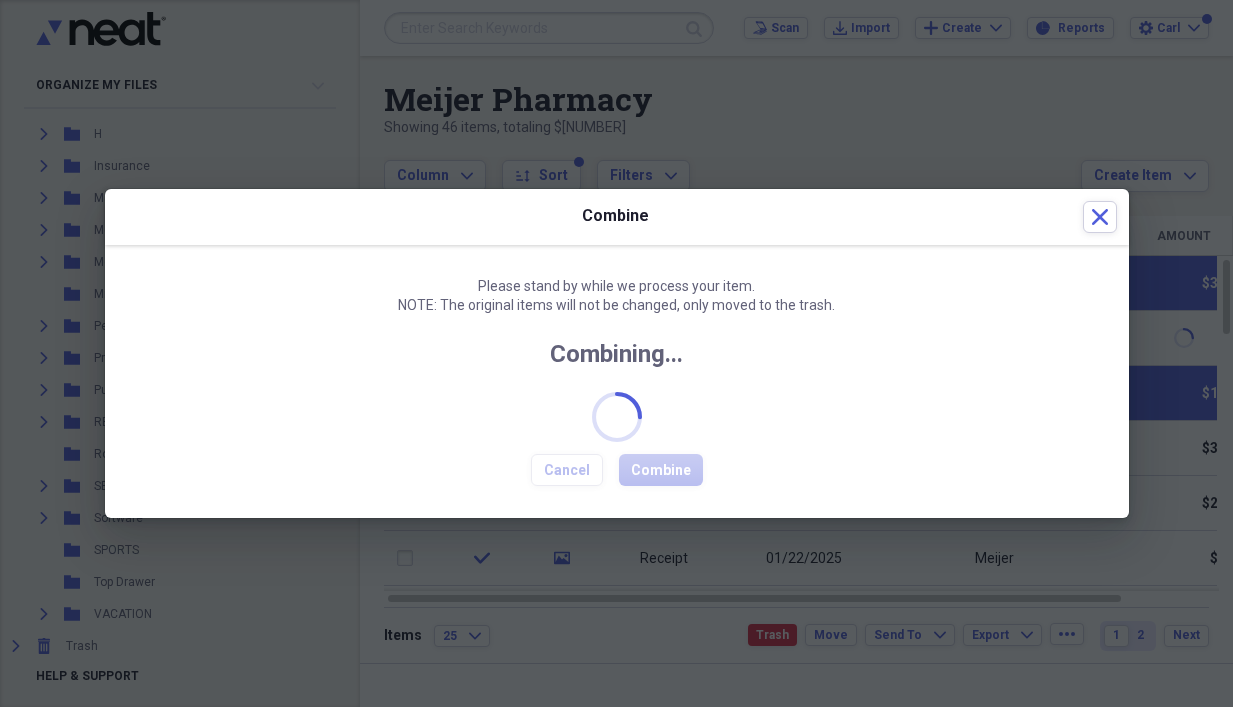 checkbox on "false" 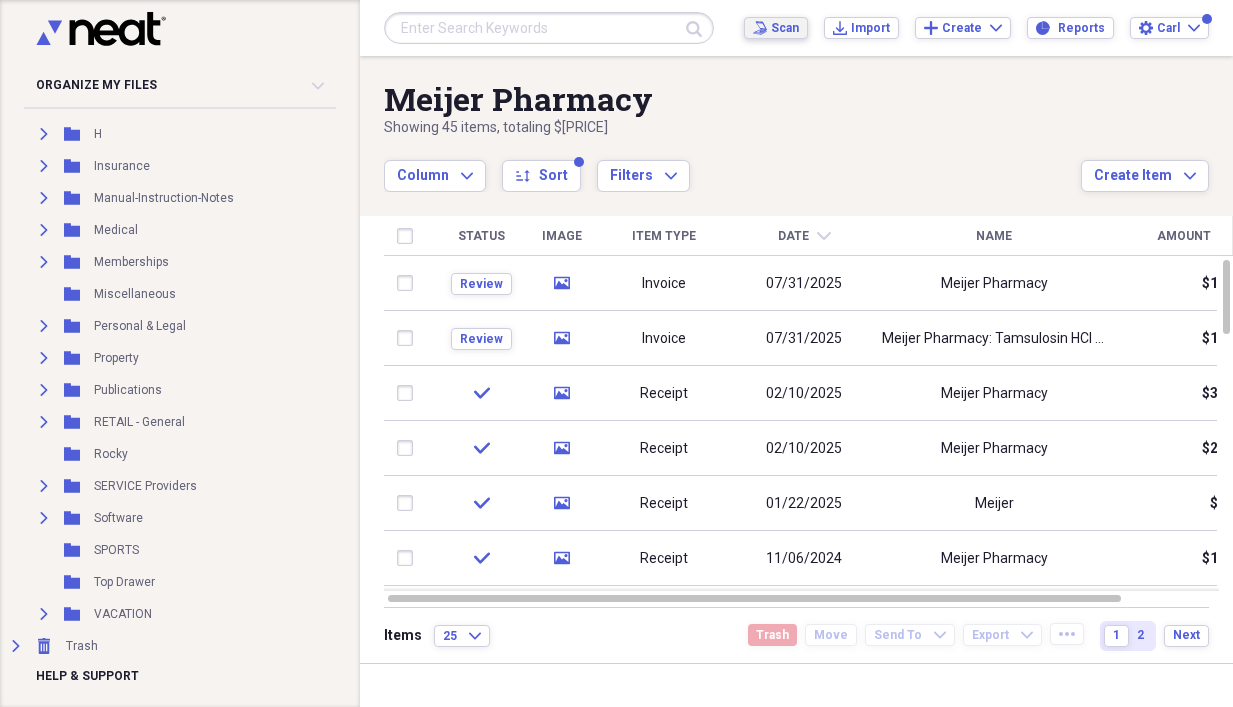click on "Scan" at bounding box center (785, 28) 